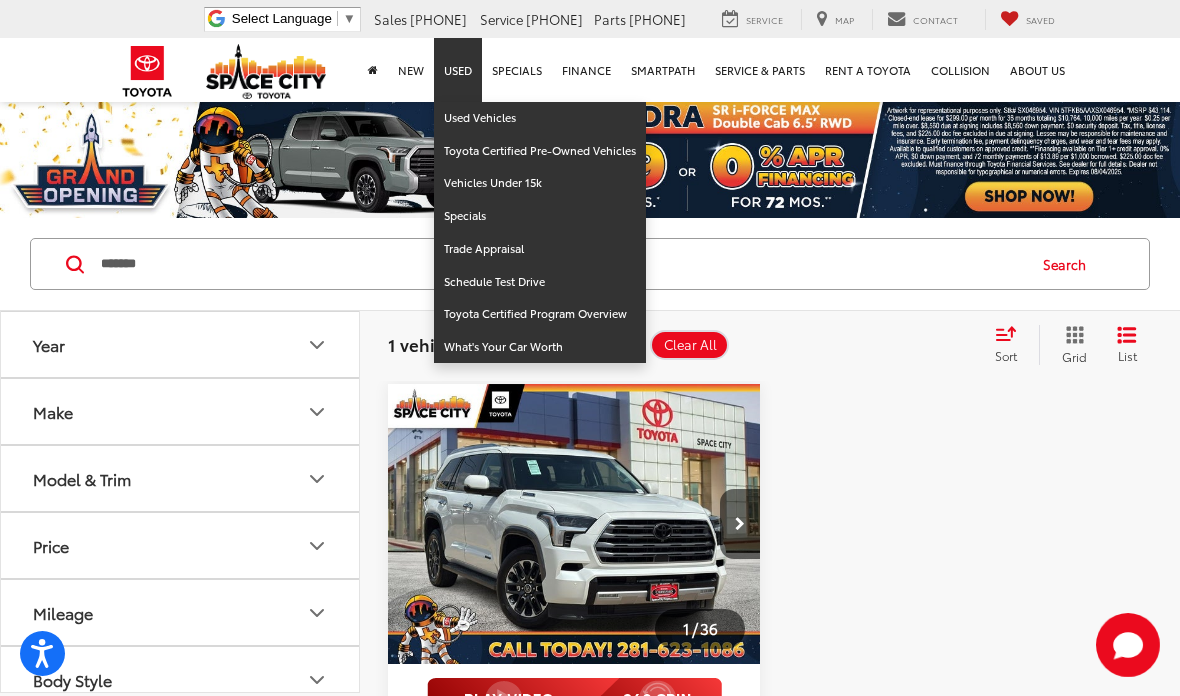 scroll, scrollTop: 0, scrollLeft: 0, axis: both 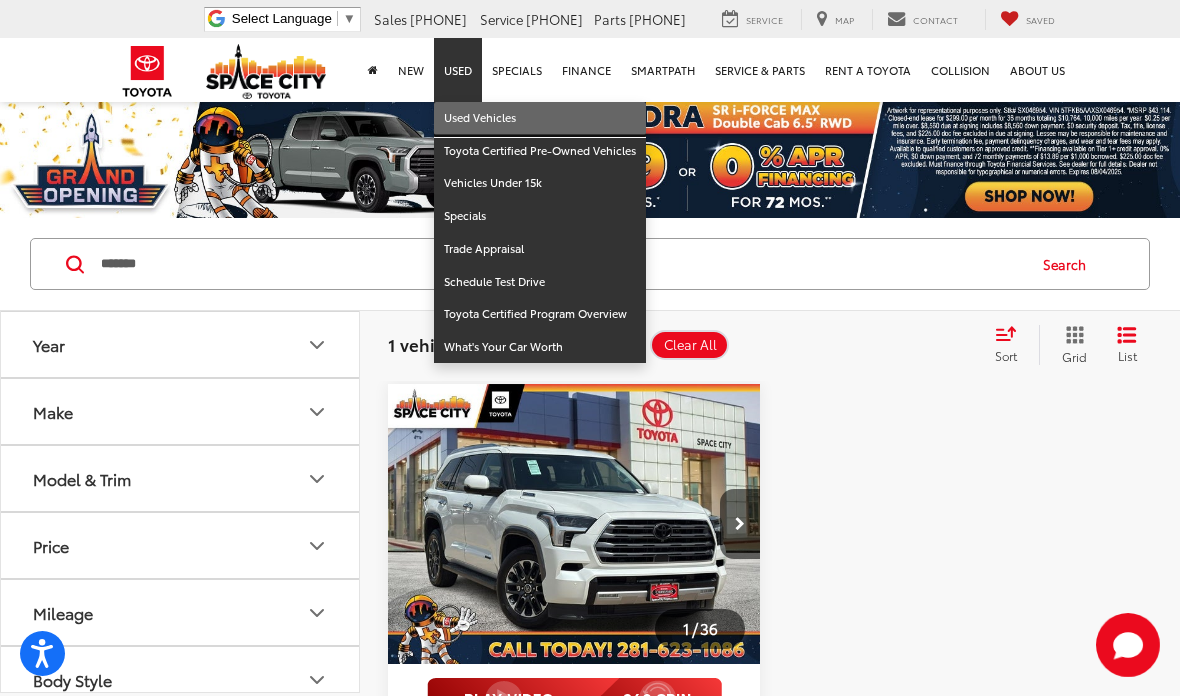 click on "Used Vehicles" at bounding box center (540, 118) 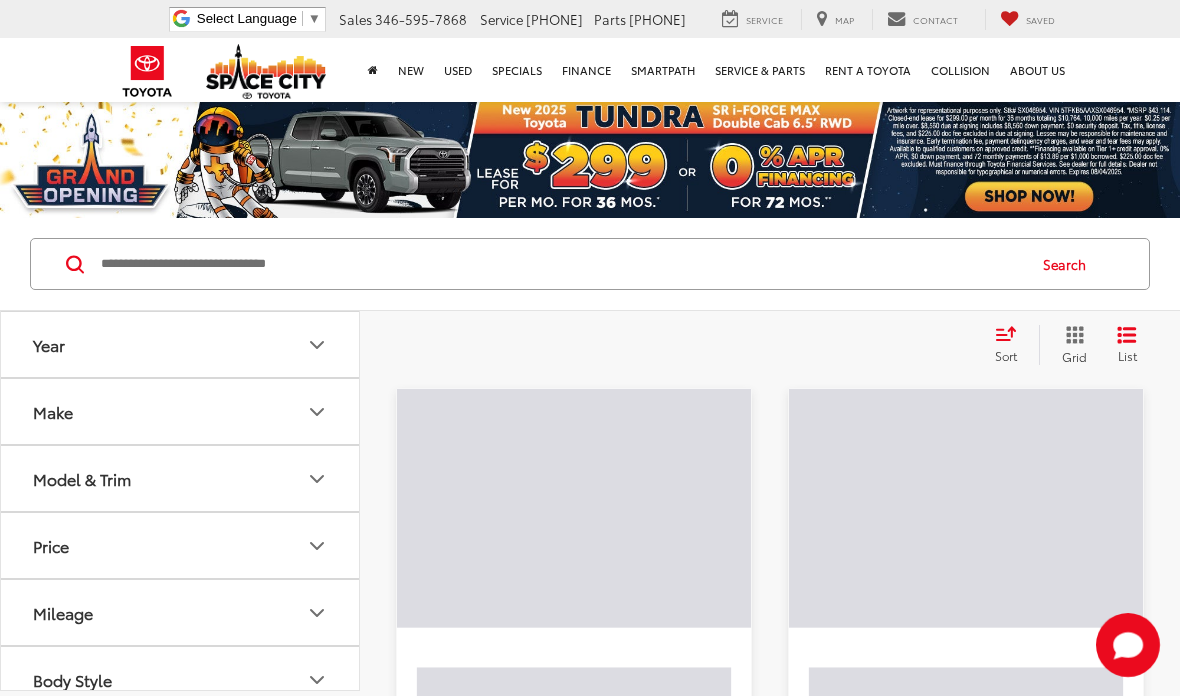 scroll, scrollTop: 0, scrollLeft: 0, axis: both 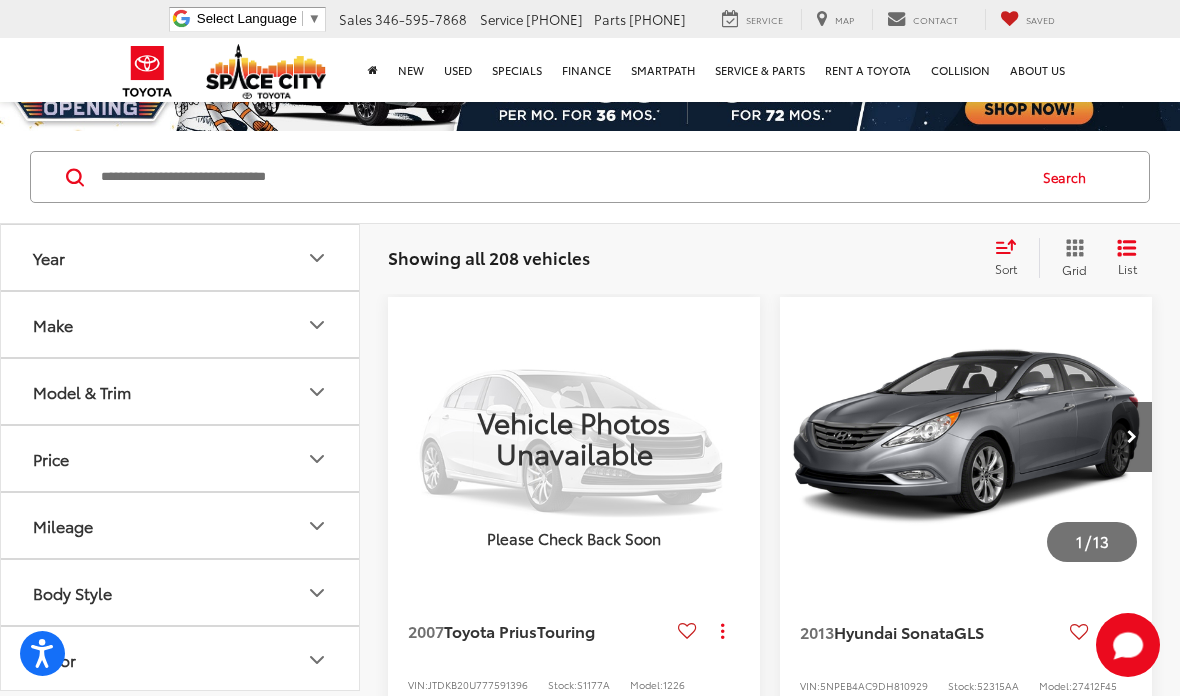 click at bounding box center [561, 177] 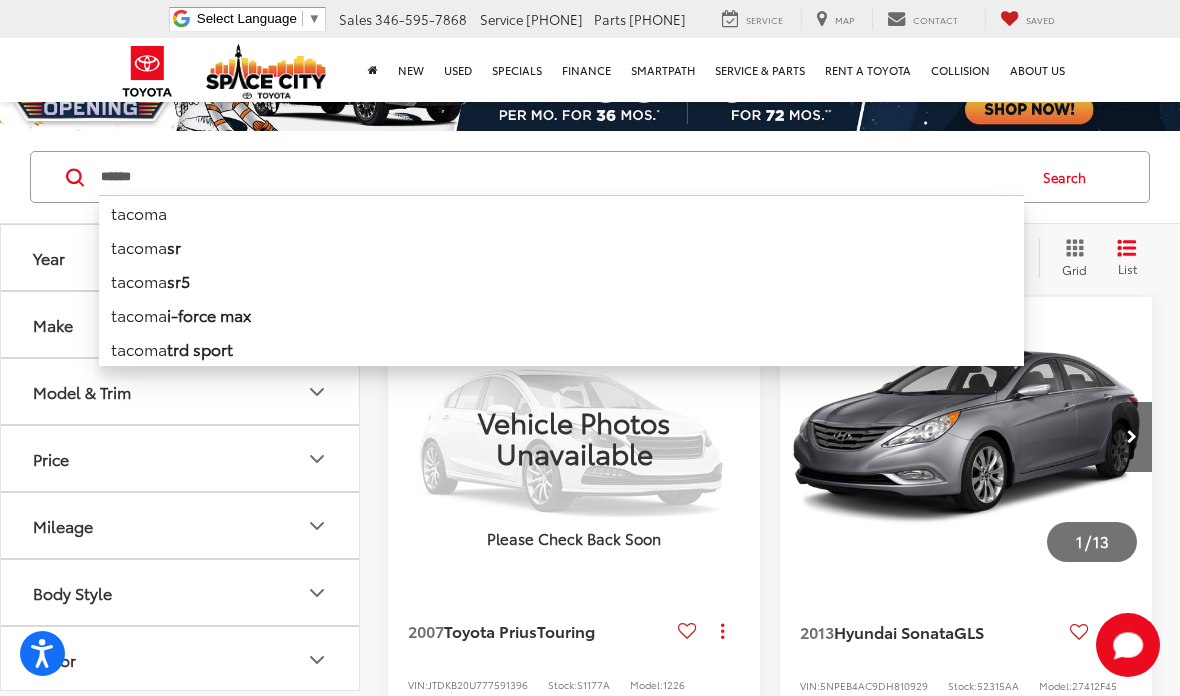 type on "******" 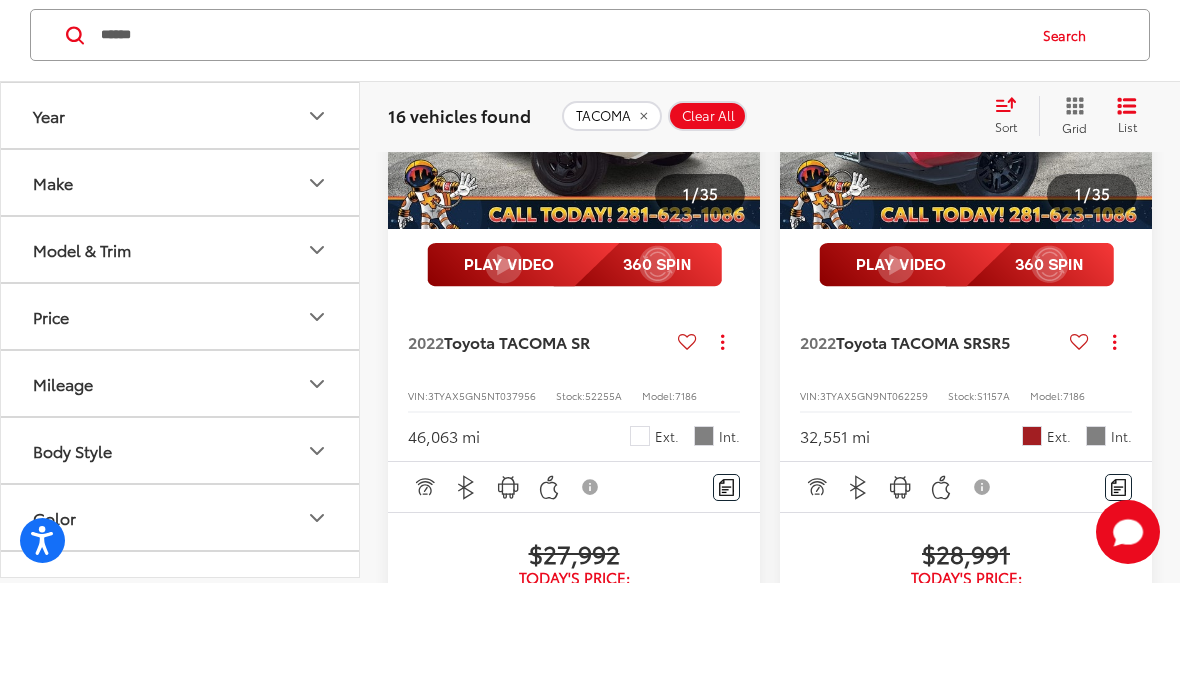 scroll, scrollTop: 2472, scrollLeft: 0, axis: vertical 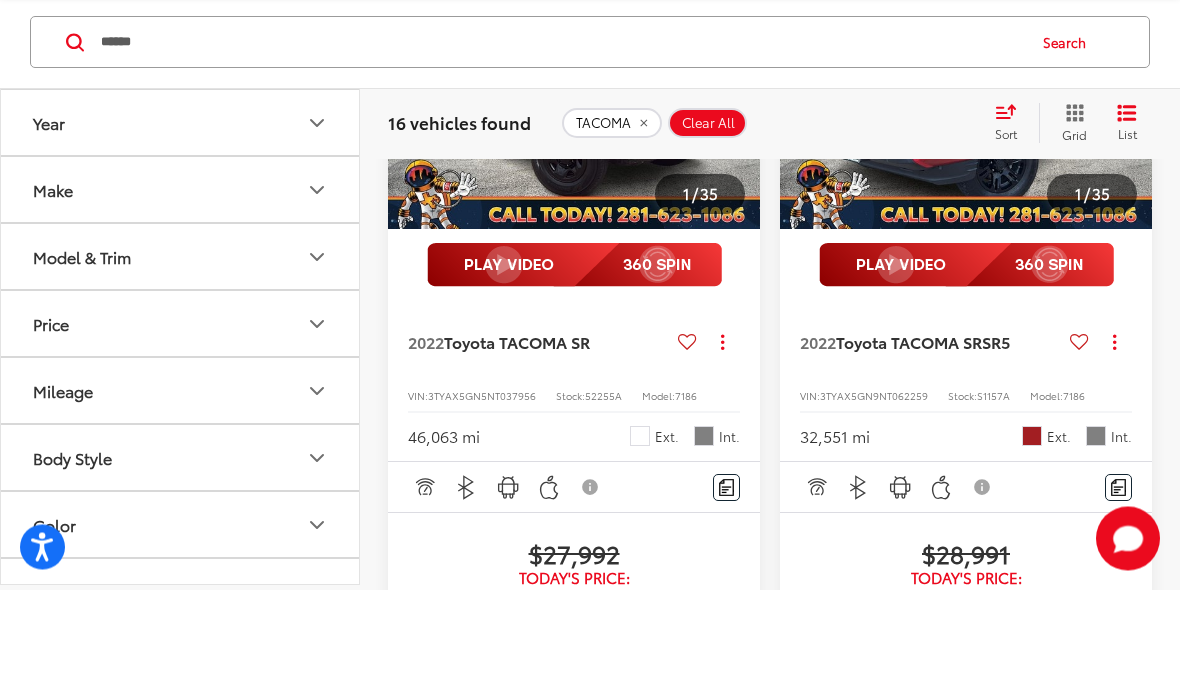 click on "Toyota TACOMA SR" at bounding box center (517, 448) 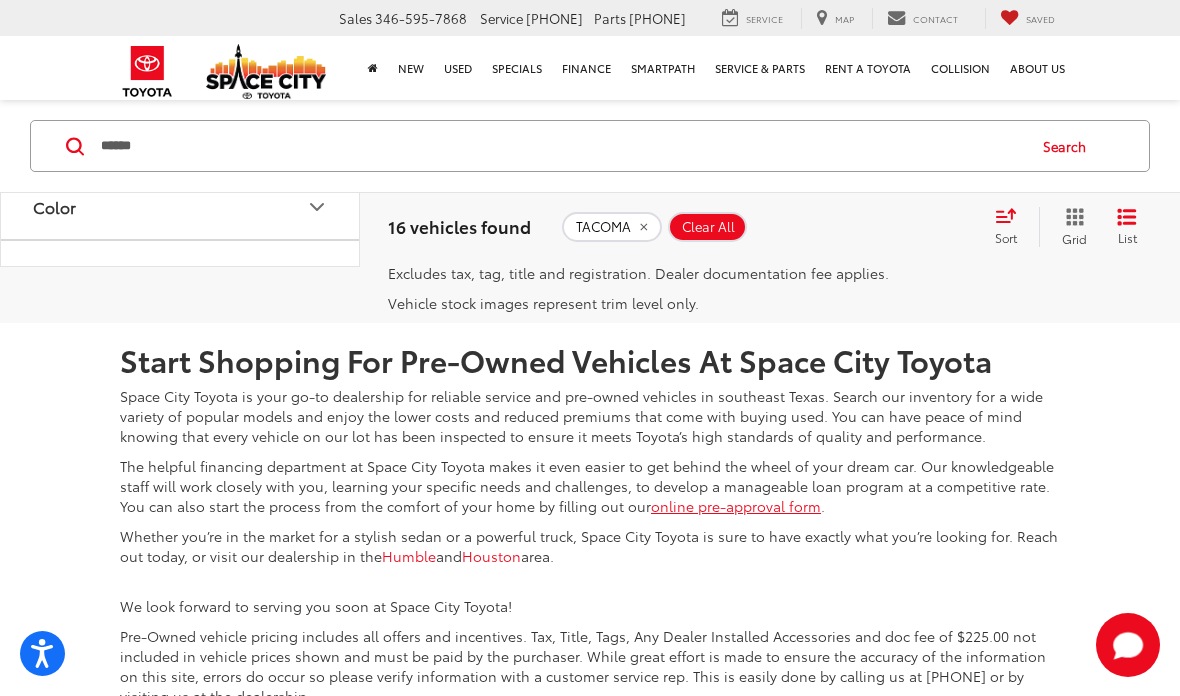 scroll, scrollTop: 6762, scrollLeft: 0, axis: vertical 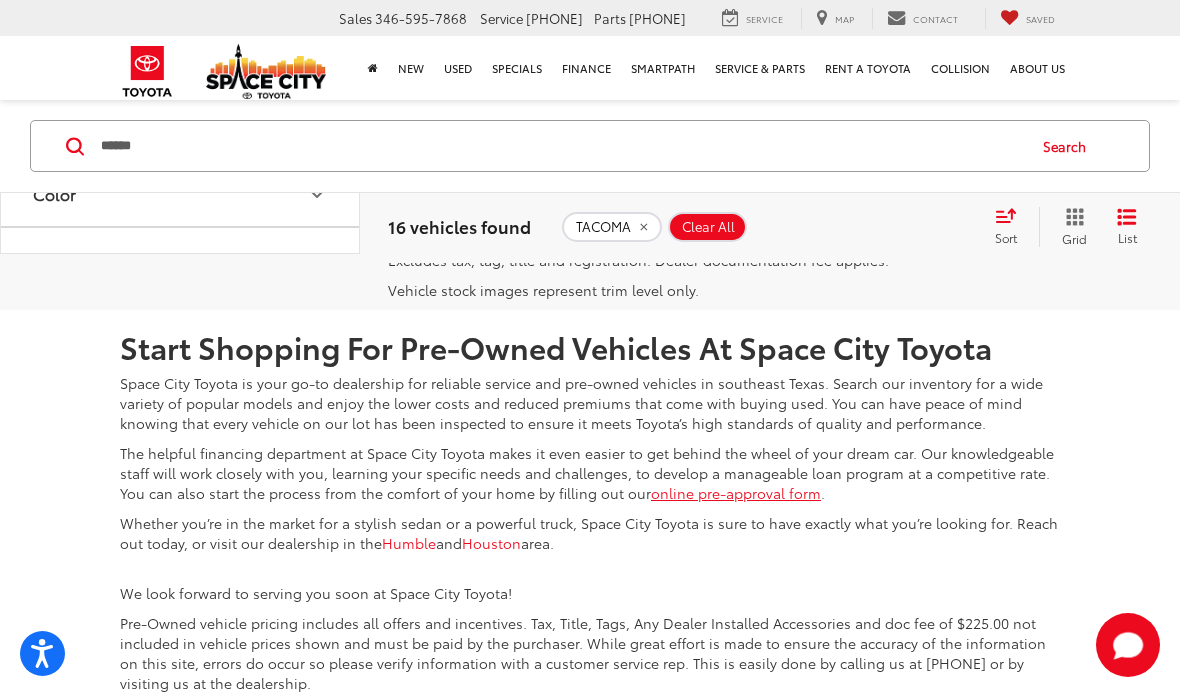 click on "Next" at bounding box center (942, 161) 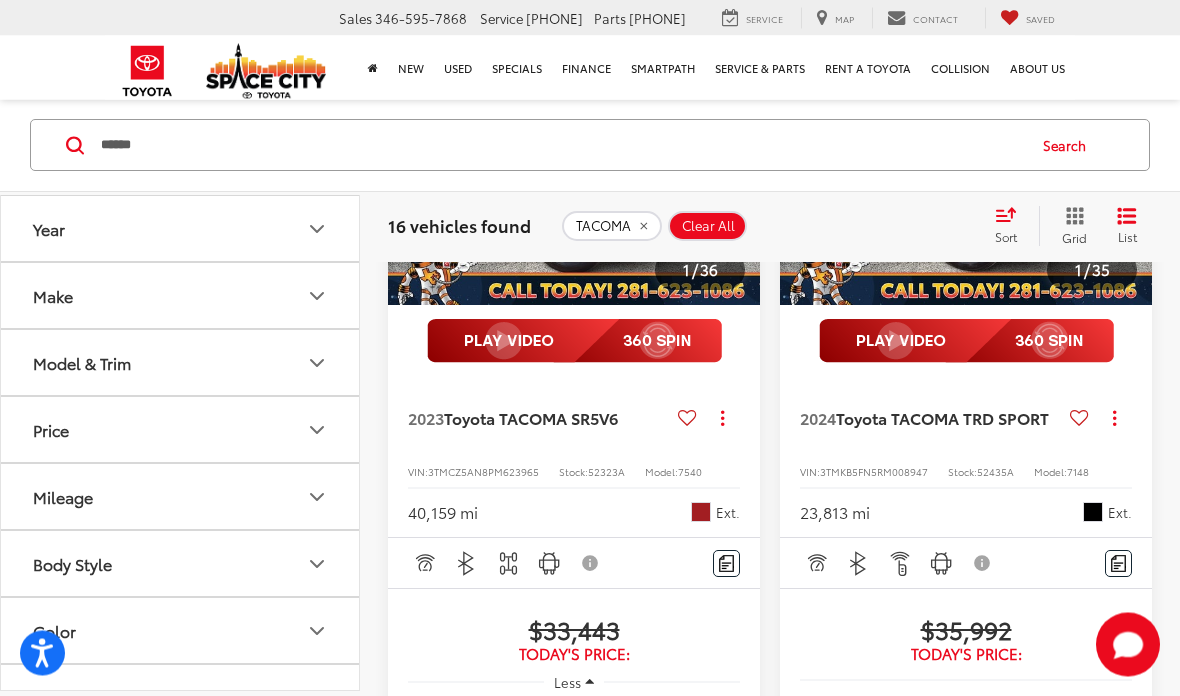 scroll, scrollTop: 0, scrollLeft: 0, axis: both 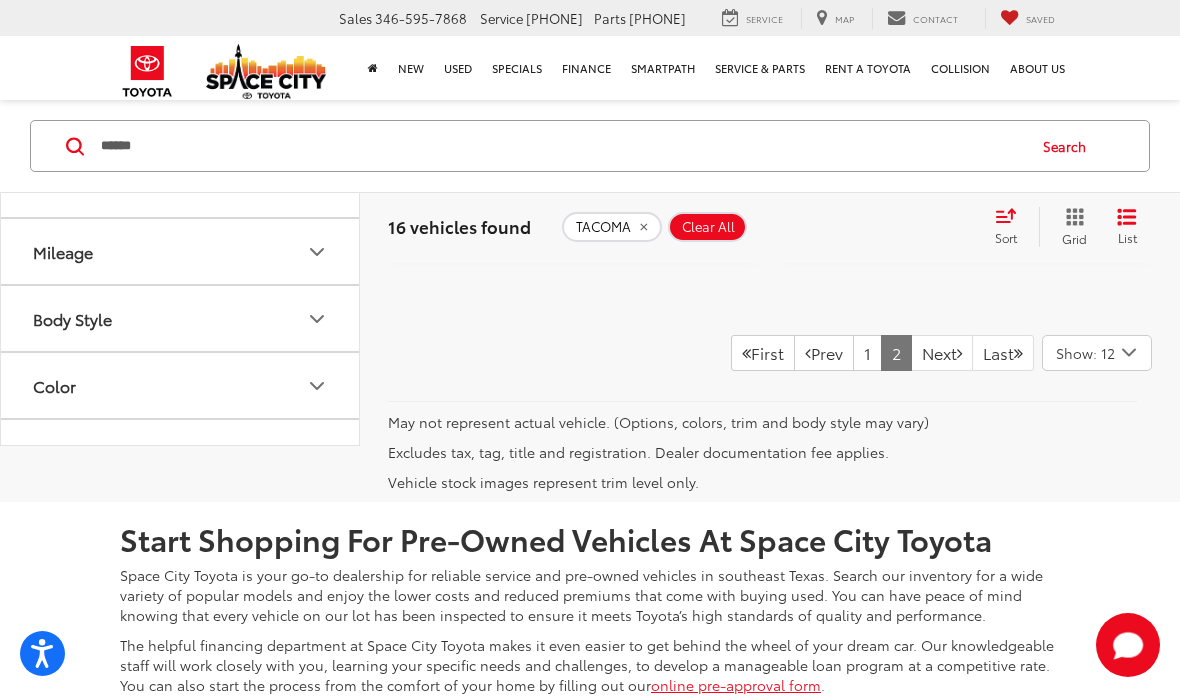 click on "1" at bounding box center (867, 353) 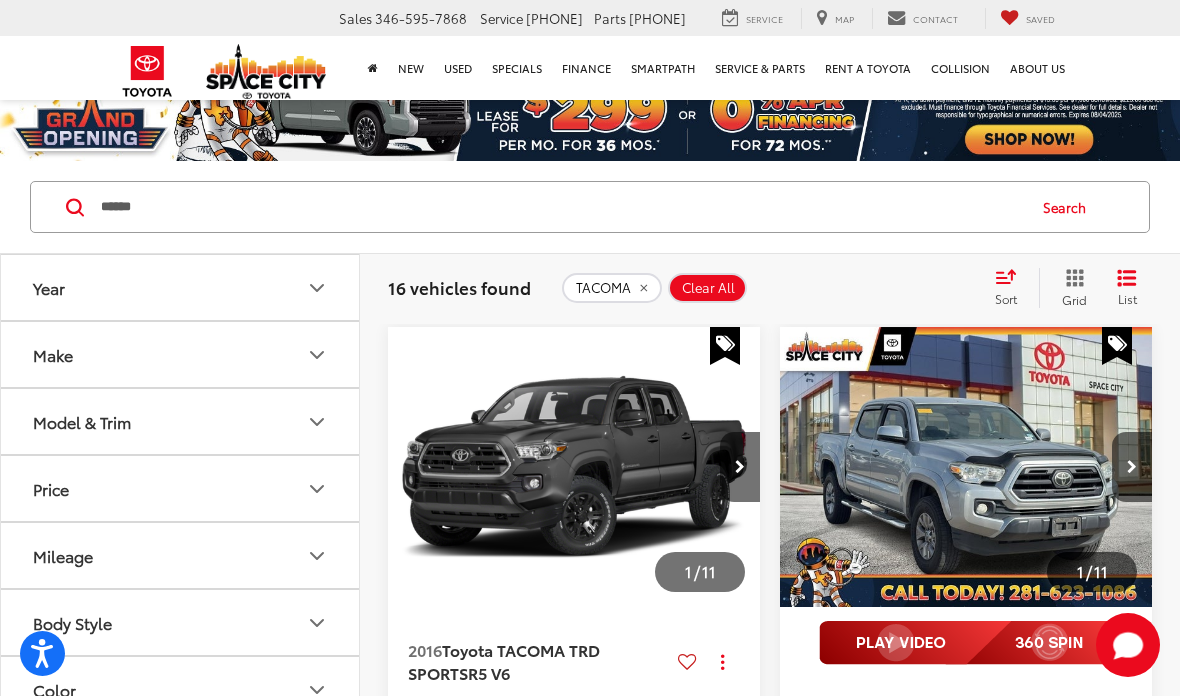 scroll, scrollTop: 0, scrollLeft: 0, axis: both 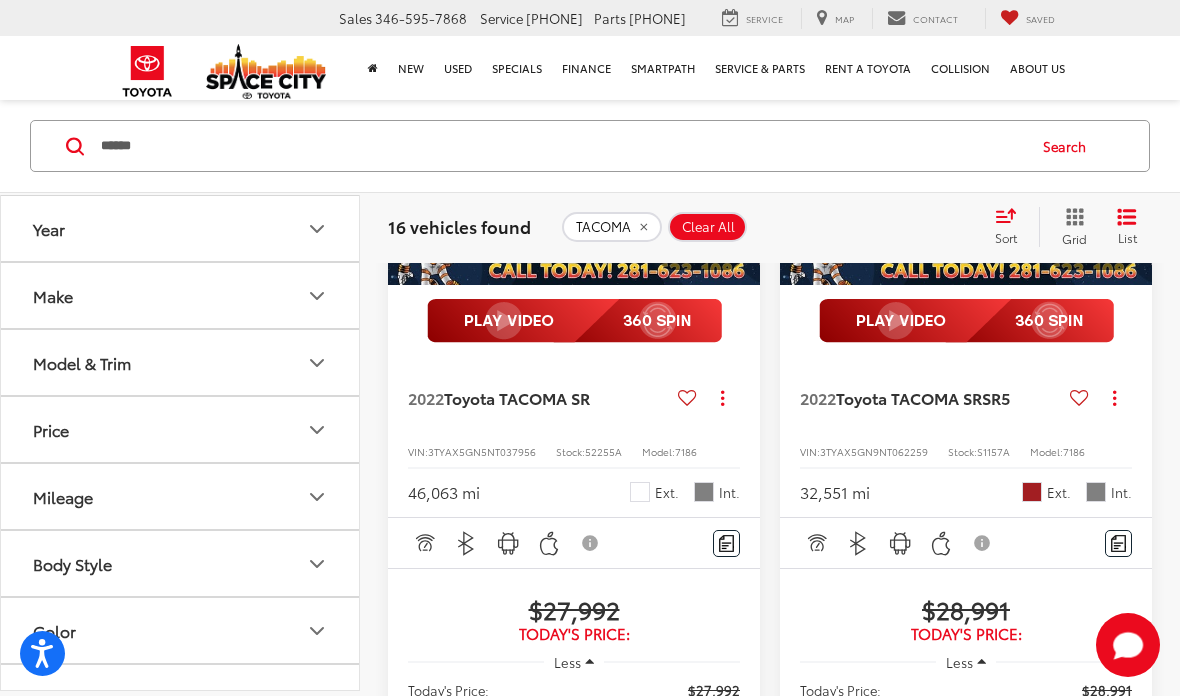 click on "Toyota TACOMA SR" at bounding box center (517, 397) 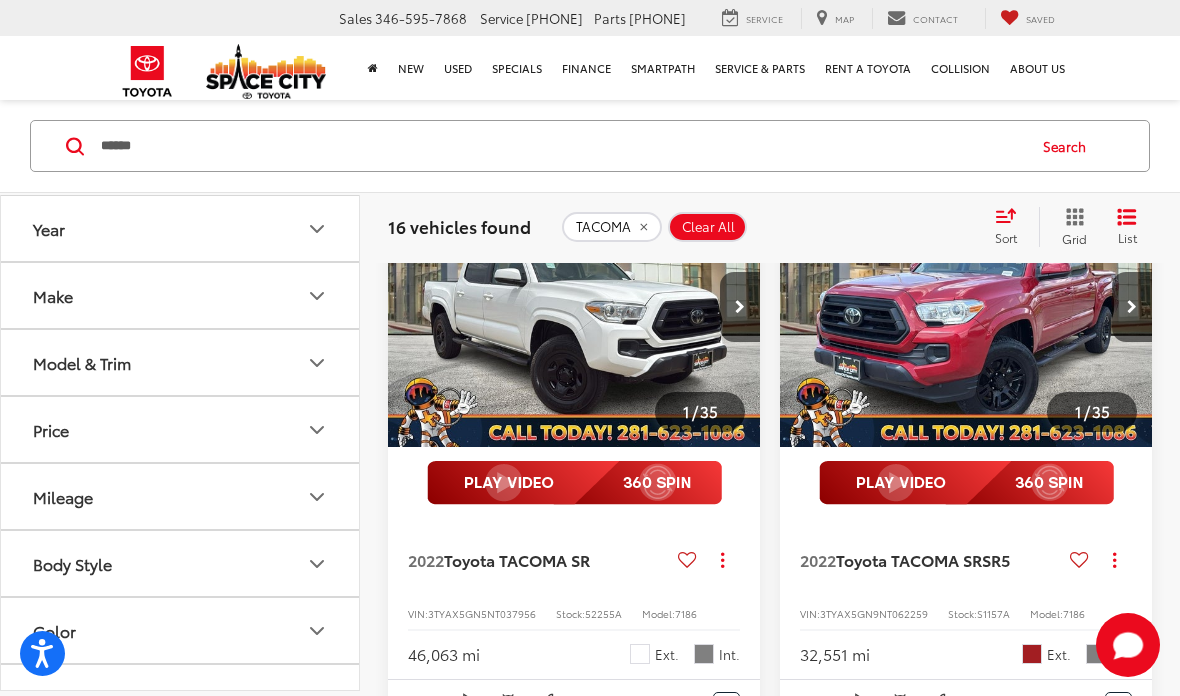 scroll, scrollTop: 2358, scrollLeft: 0, axis: vertical 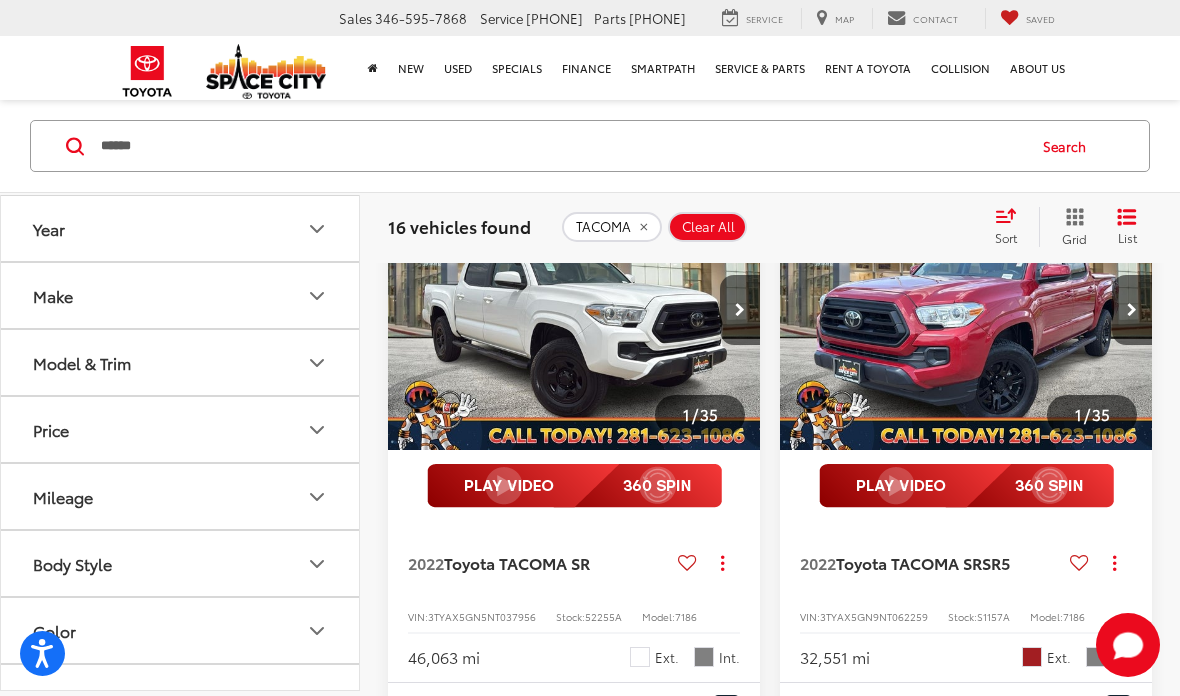 click at bounding box center (1132, 310) 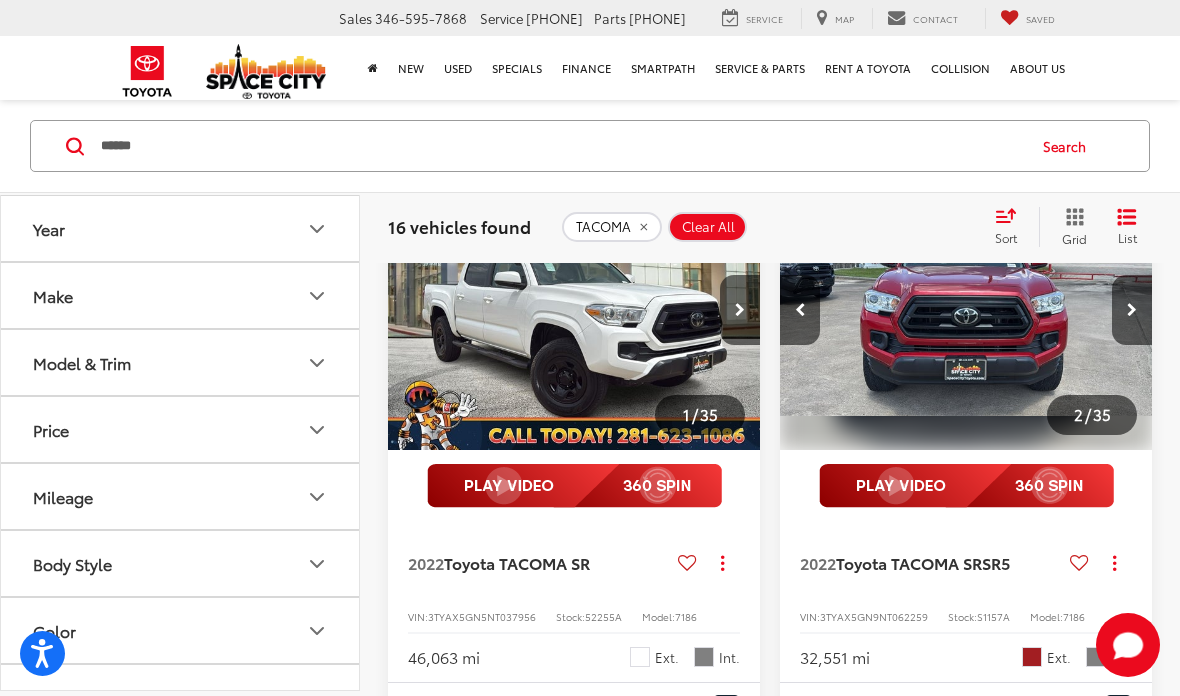 click at bounding box center (1132, 310) 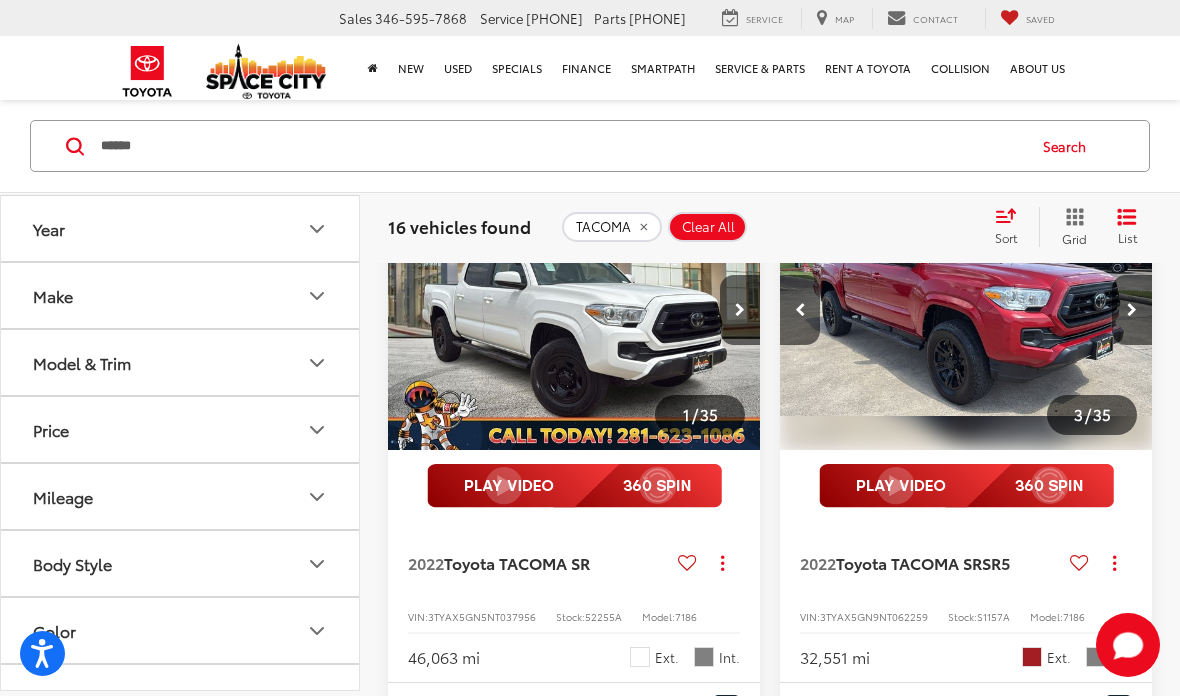 click at bounding box center (1132, 310) 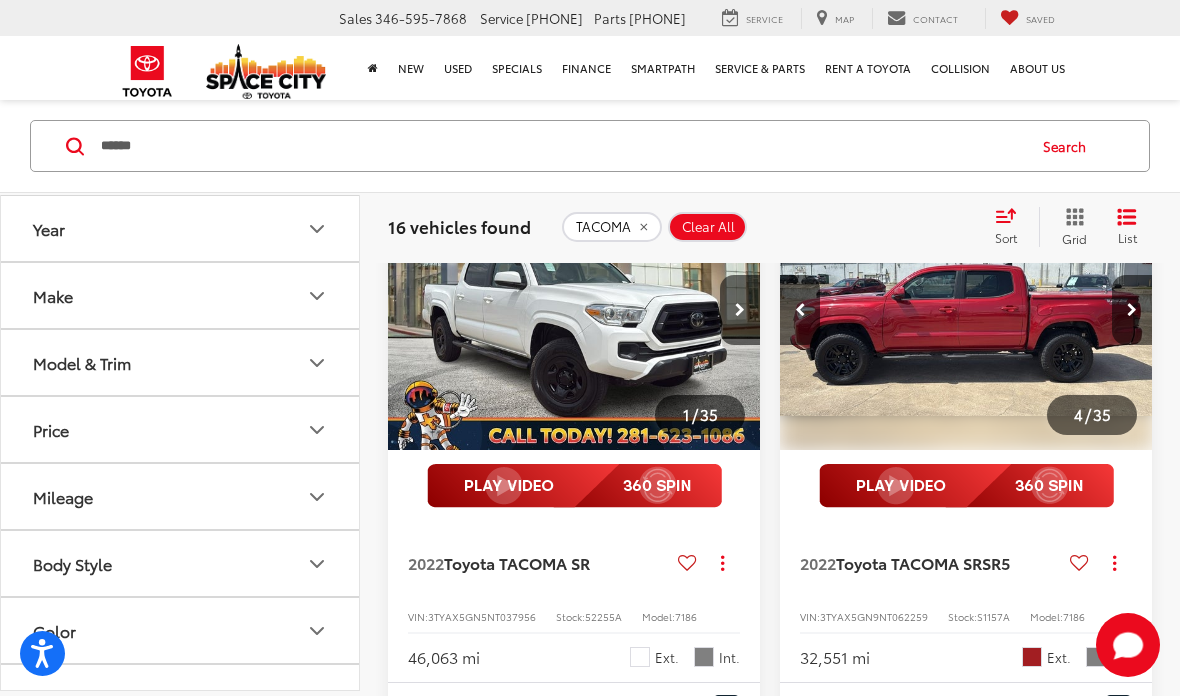click at bounding box center (1132, 310) 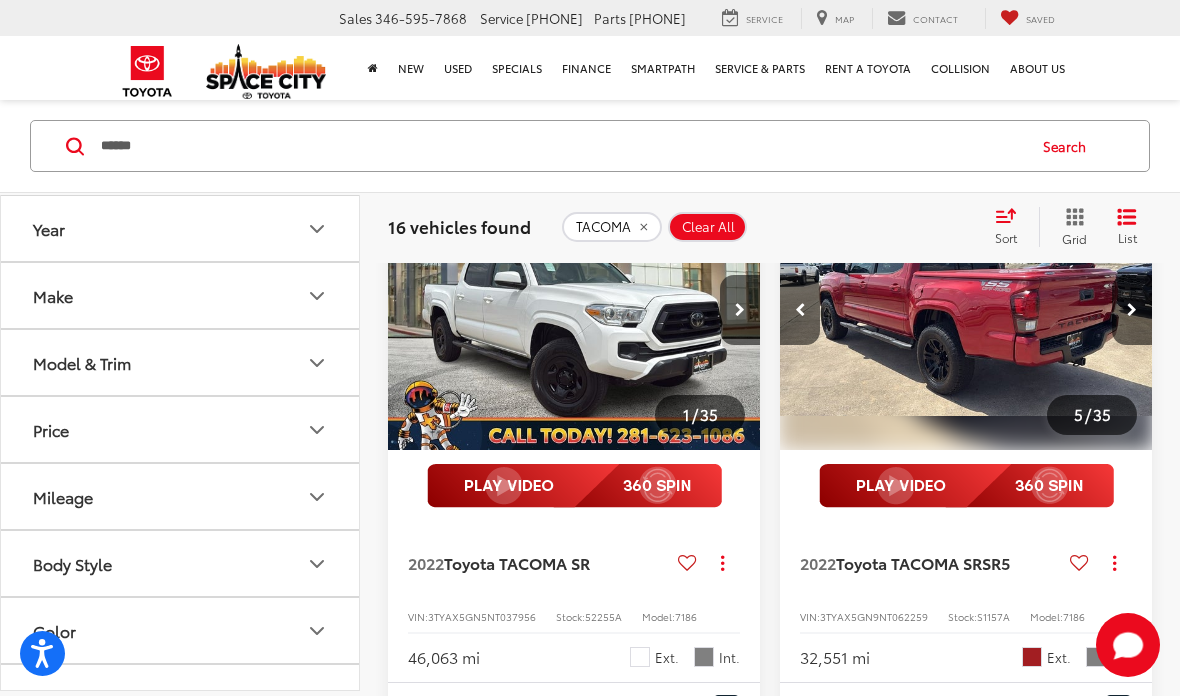 click at bounding box center [1132, 310] 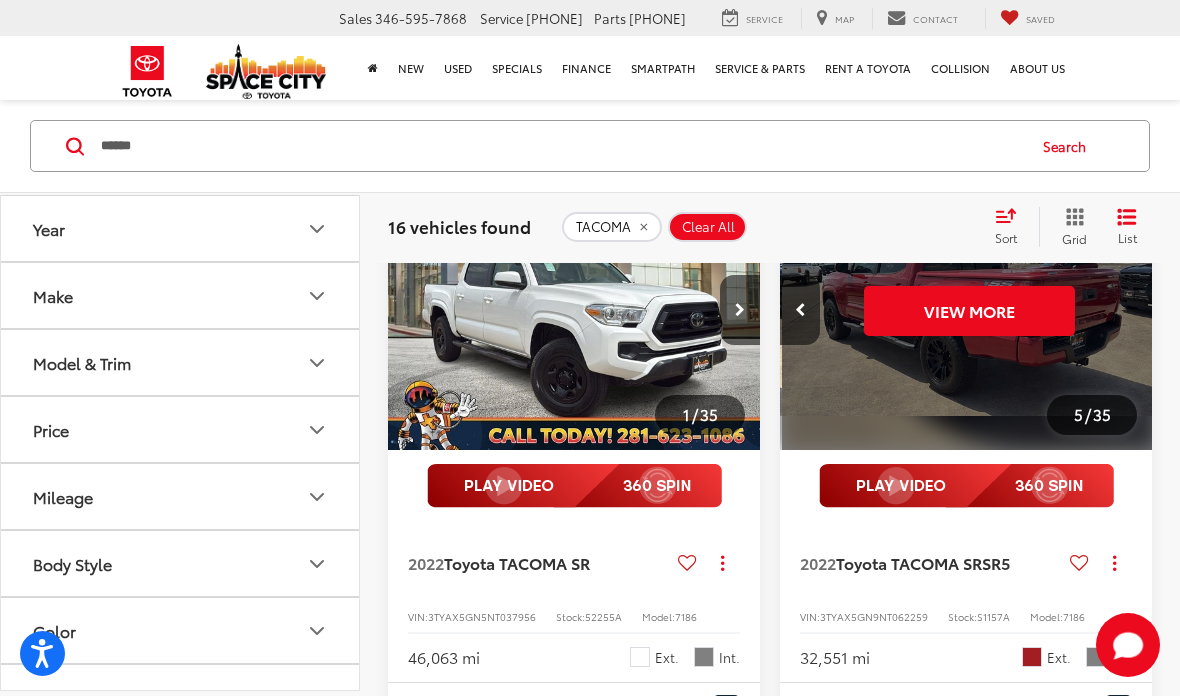 scroll, scrollTop: 0, scrollLeft: 1874, axis: horizontal 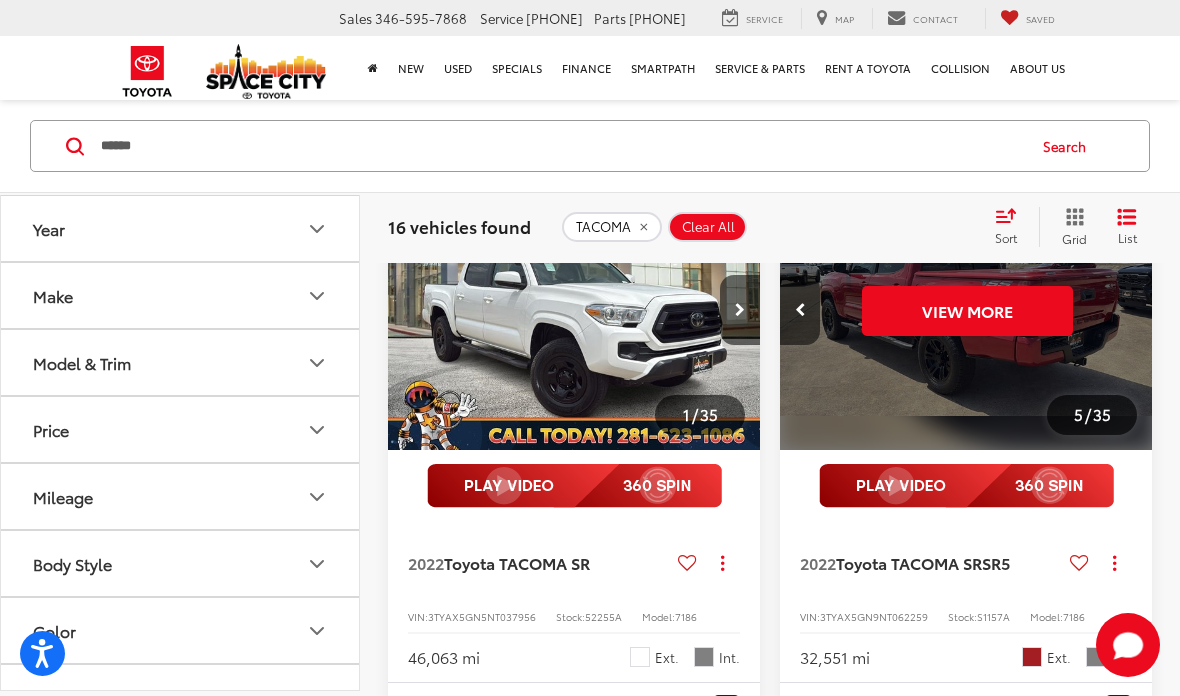 click on "View More" at bounding box center (967, 310) 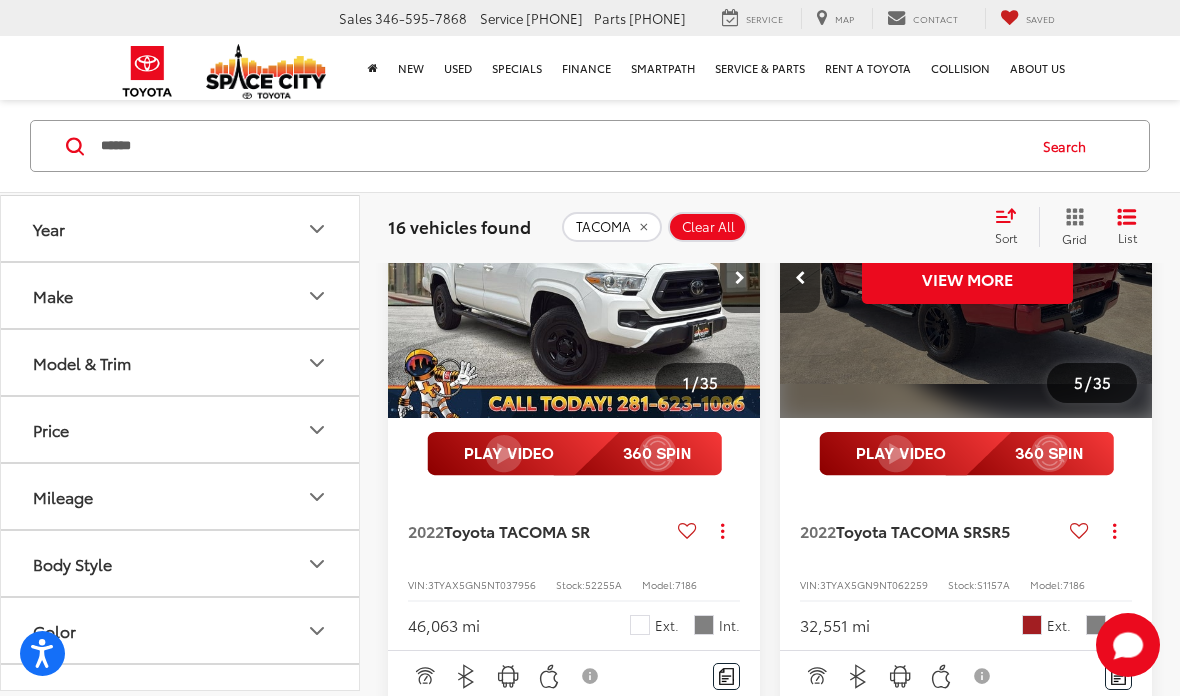 scroll, scrollTop: 2358, scrollLeft: 0, axis: vertical 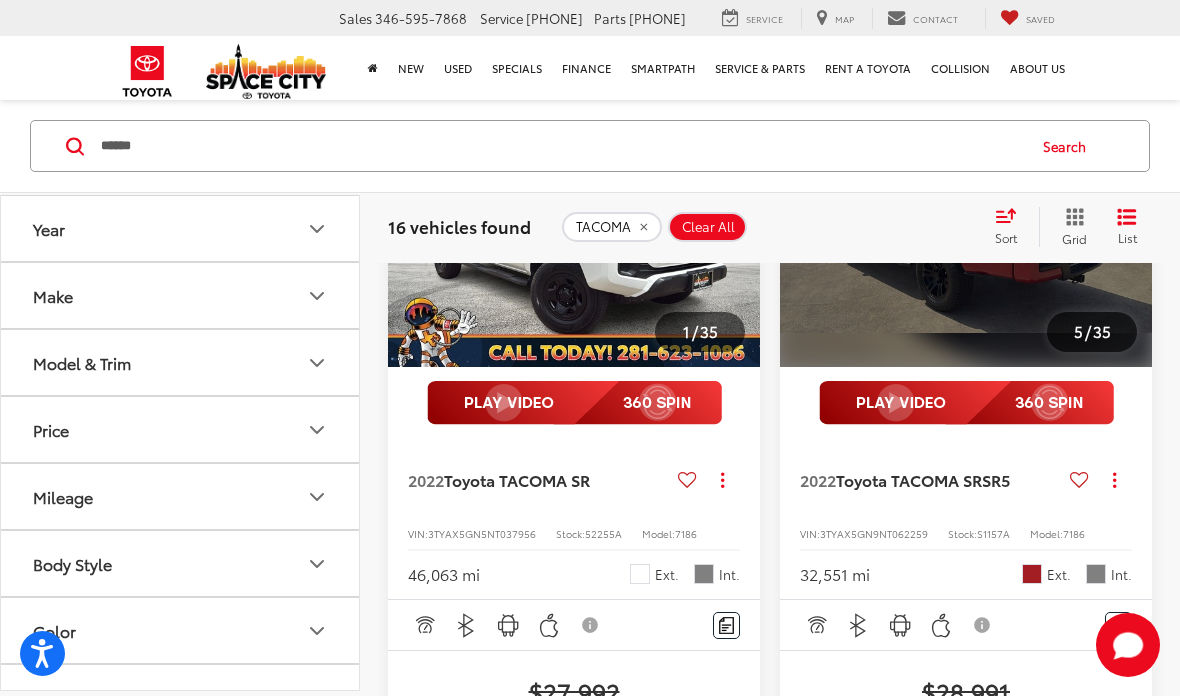 click on "Toyota TACOMA SR" at bounding box center [517, 479] 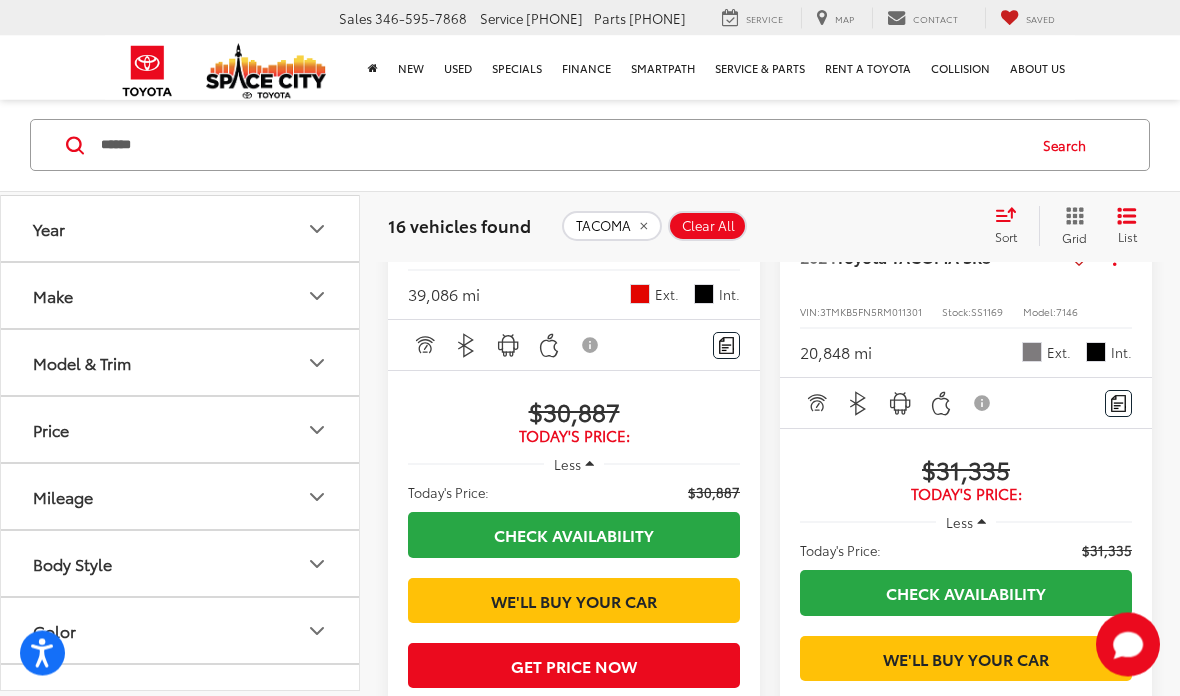 scroll, scrollTop: 4851, scrollLeft: 0, axis: vertical 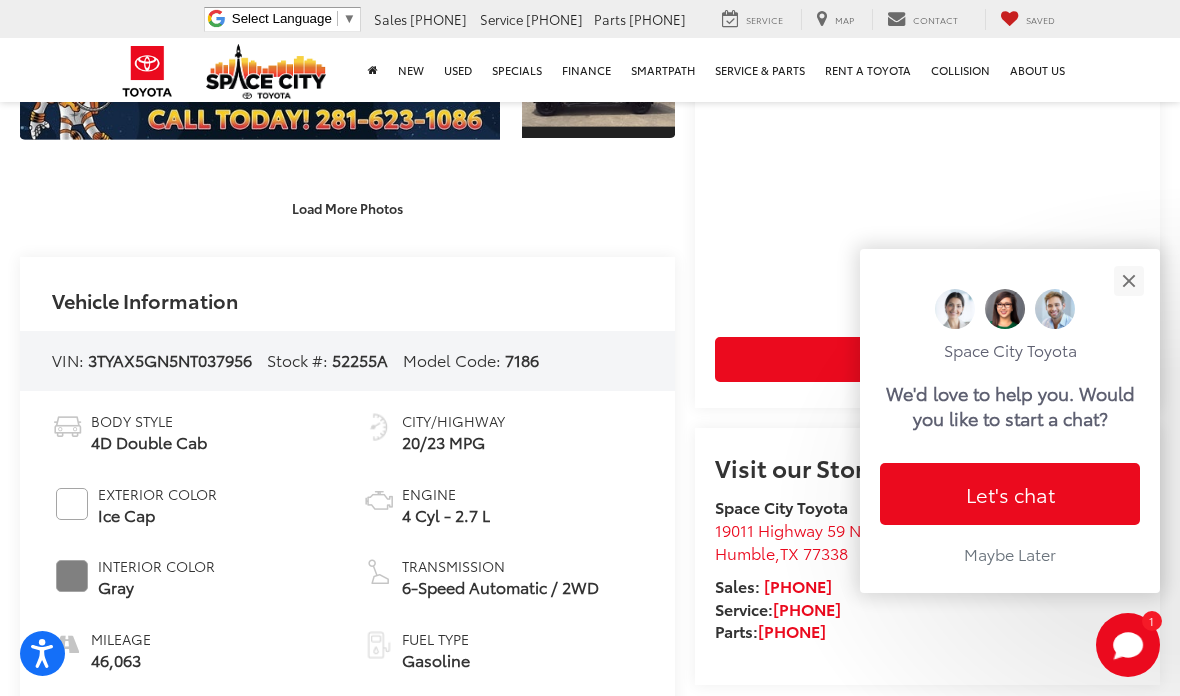 click at bounding box center (1128, 280) 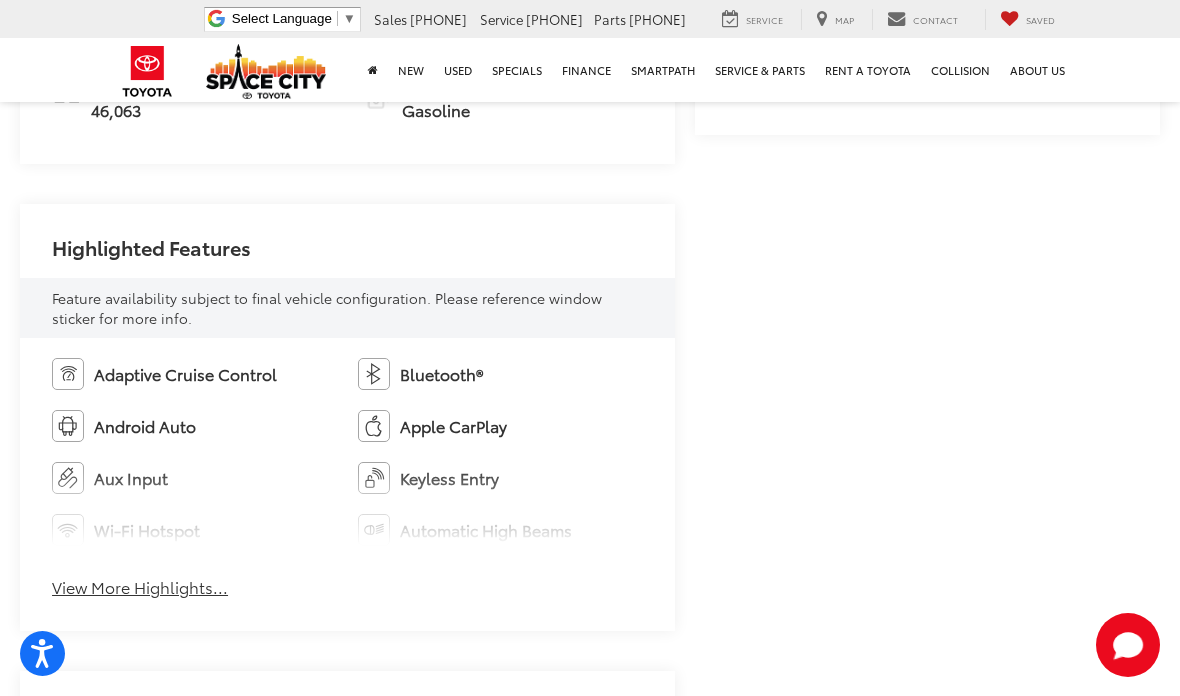 scroll, scrollTop: 947, scrollLeft: 0, axis: vertical 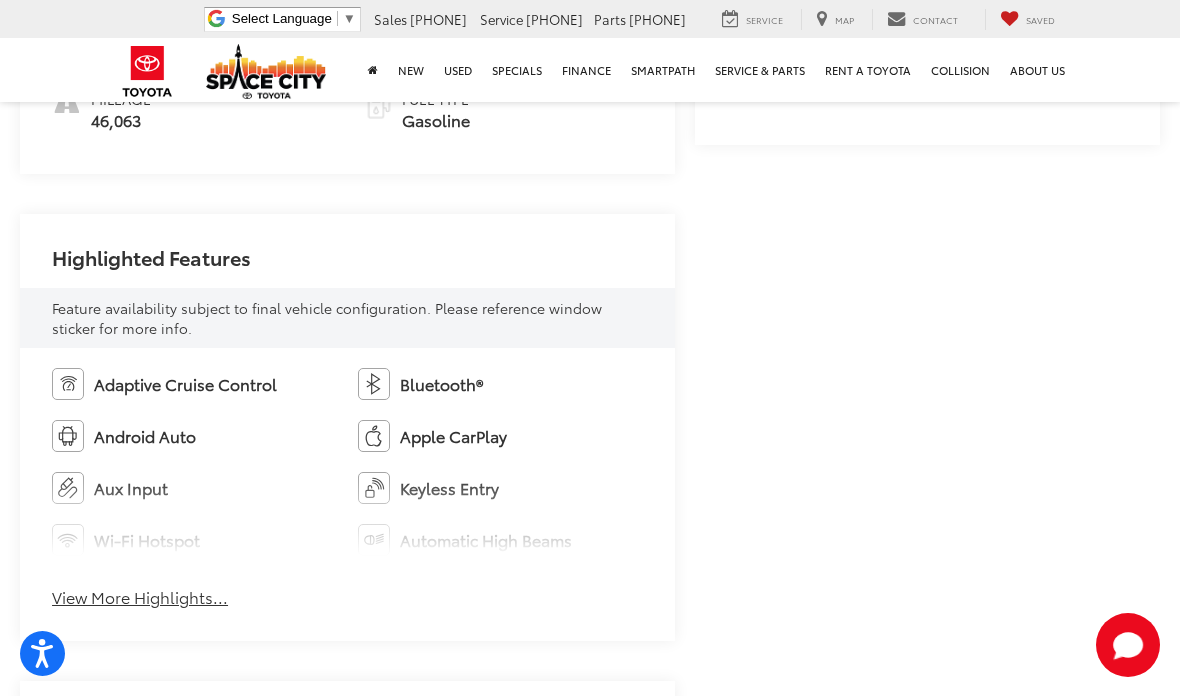 click on "View More Highlights..." at bounding box center (140, 597) 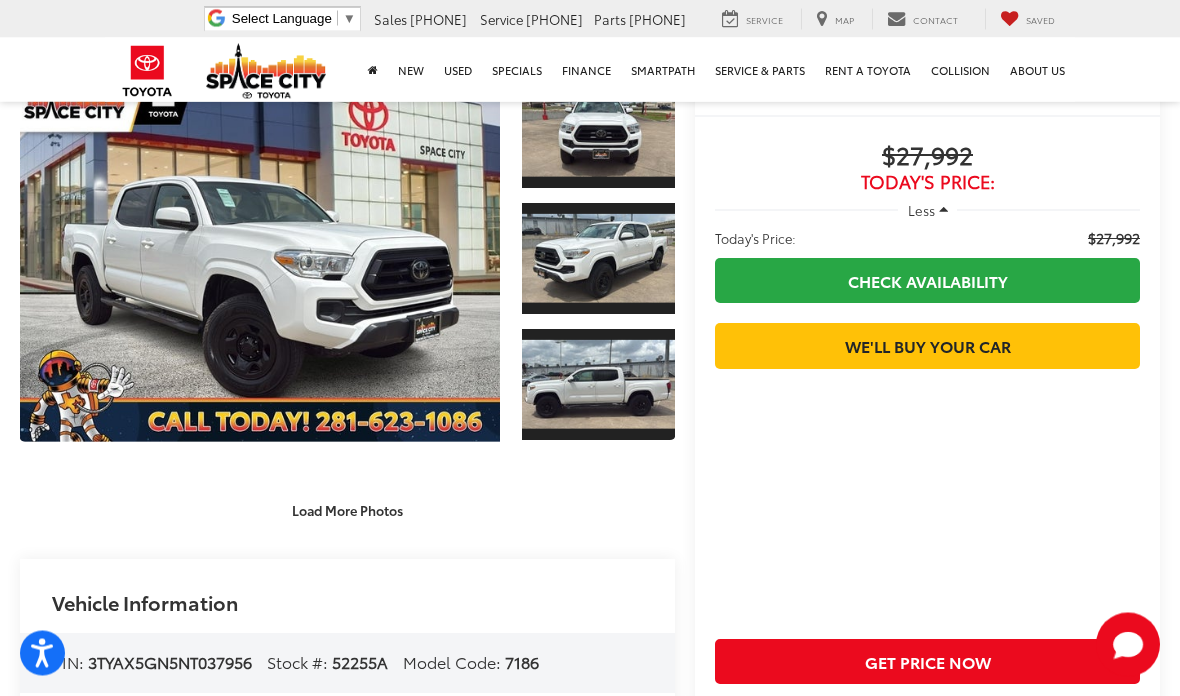 scroll, scrollTop: 0, scrollLeft: 0, axis: both 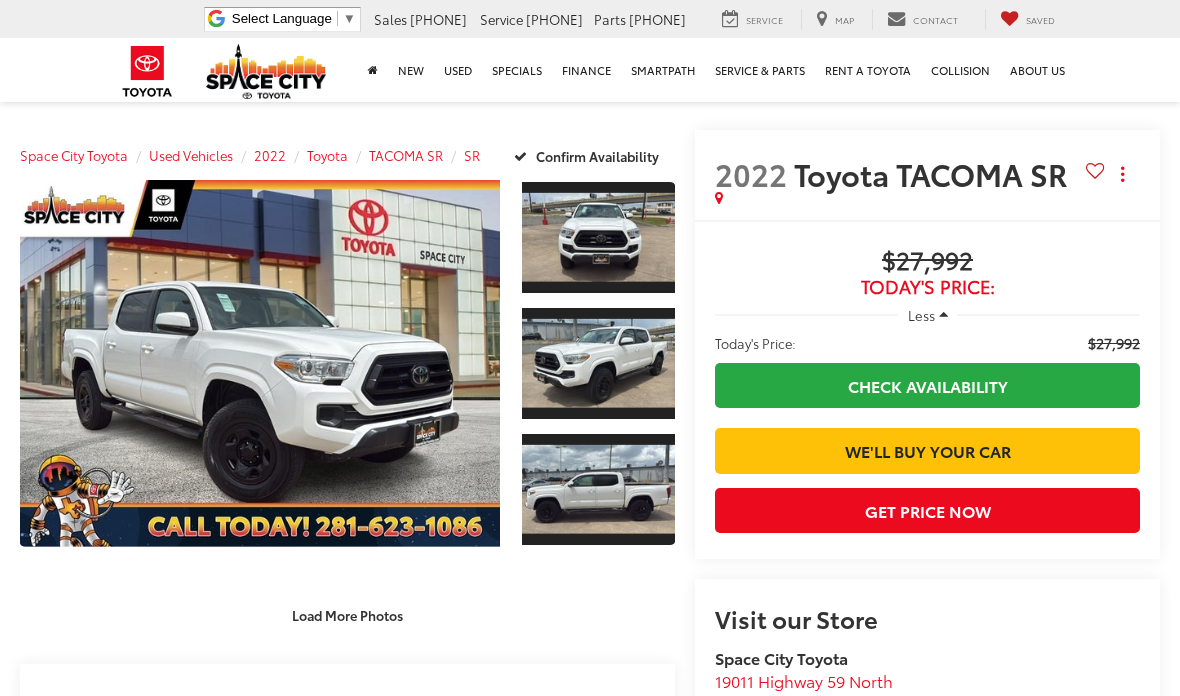 click on "Load More Photos" at bounding box center [347, 615] 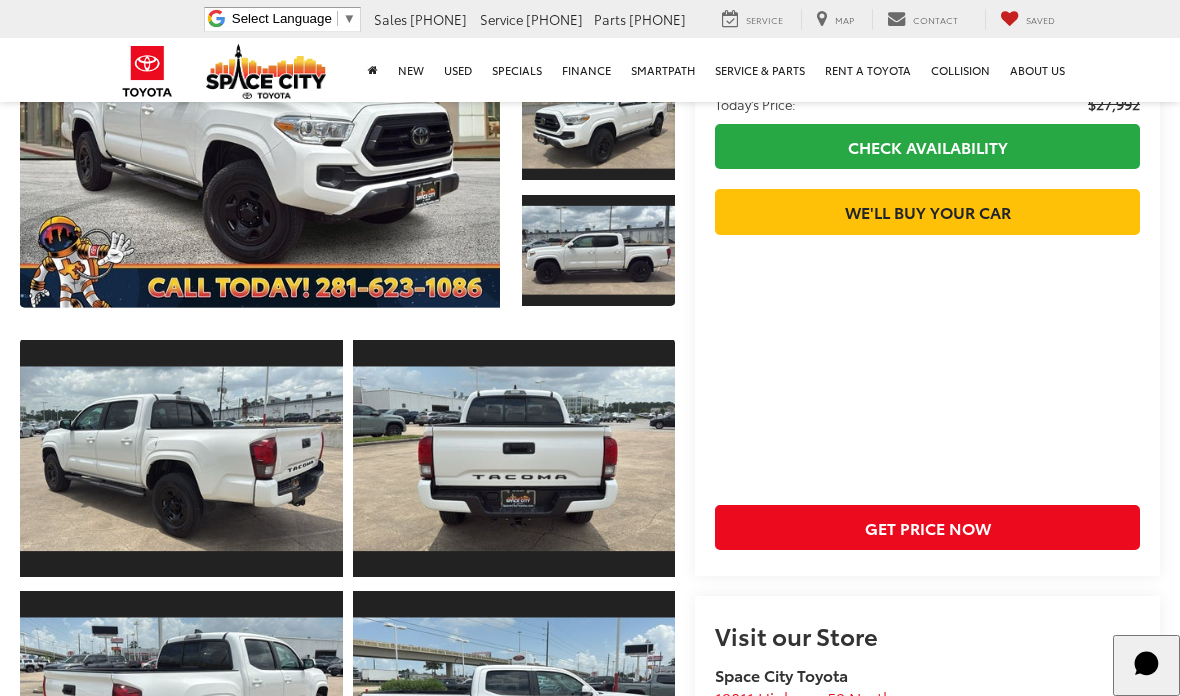 scroll, scrollTop: 784, scrollLeft: 0, axis: vertical 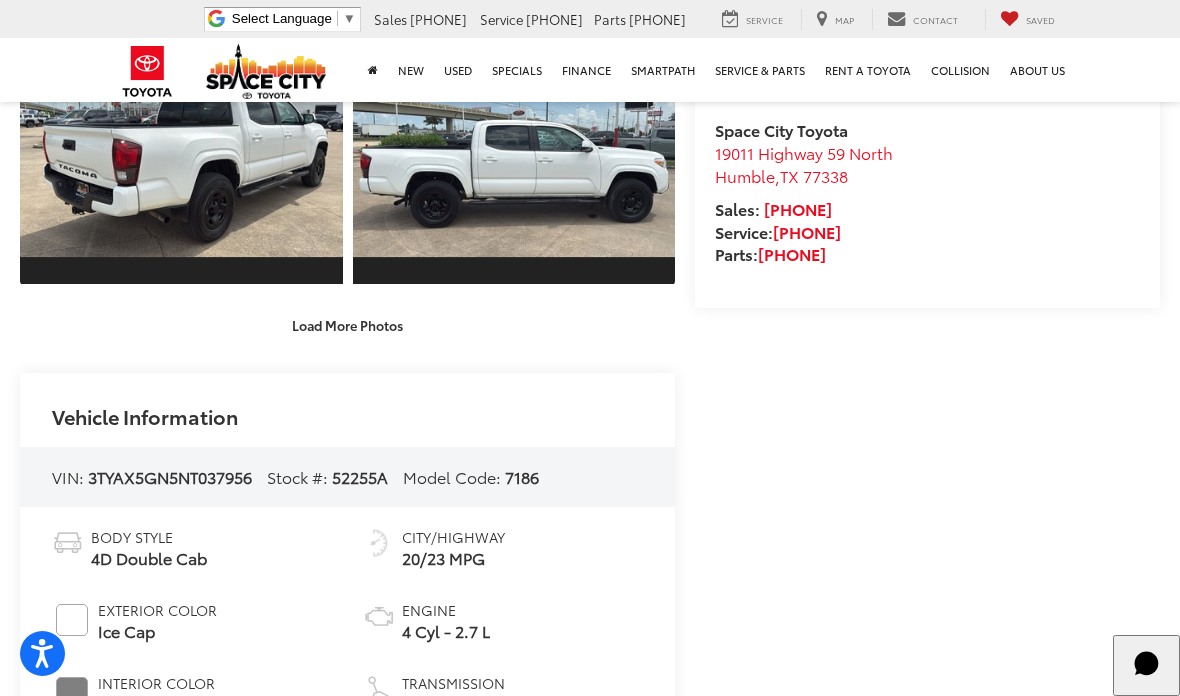 click on "Load More Photos" at bounding box center [347, 324] 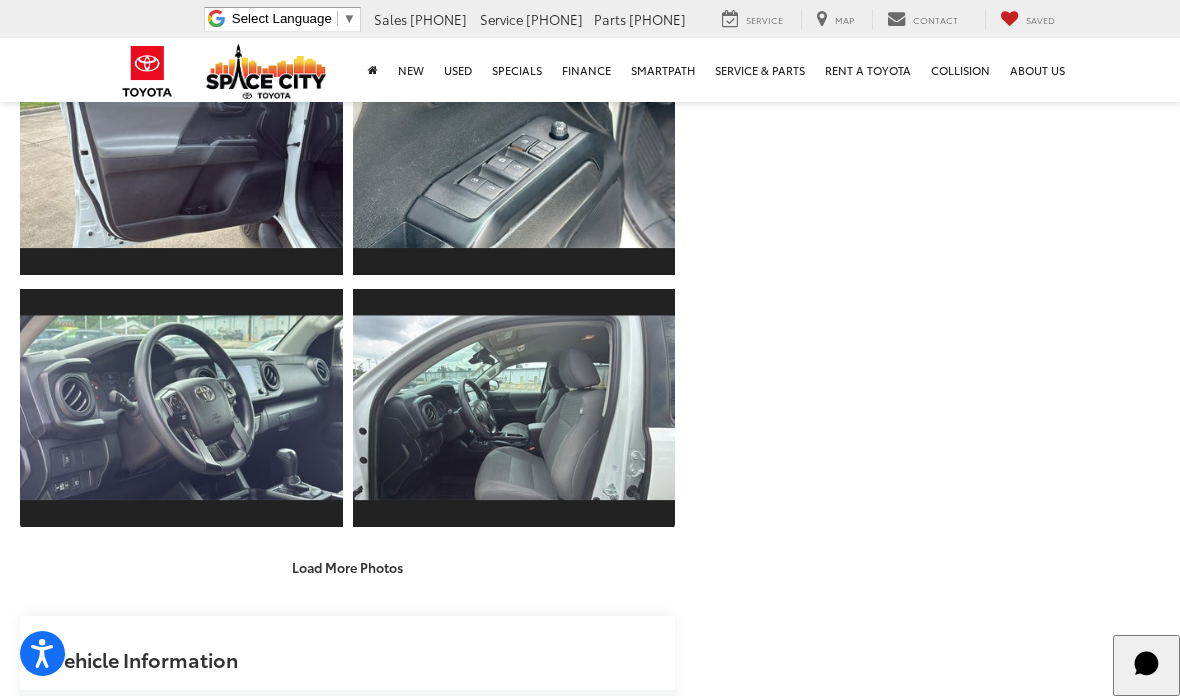 scroll, scrollTop: 1046, scrollLeft: 0, axis: vertical 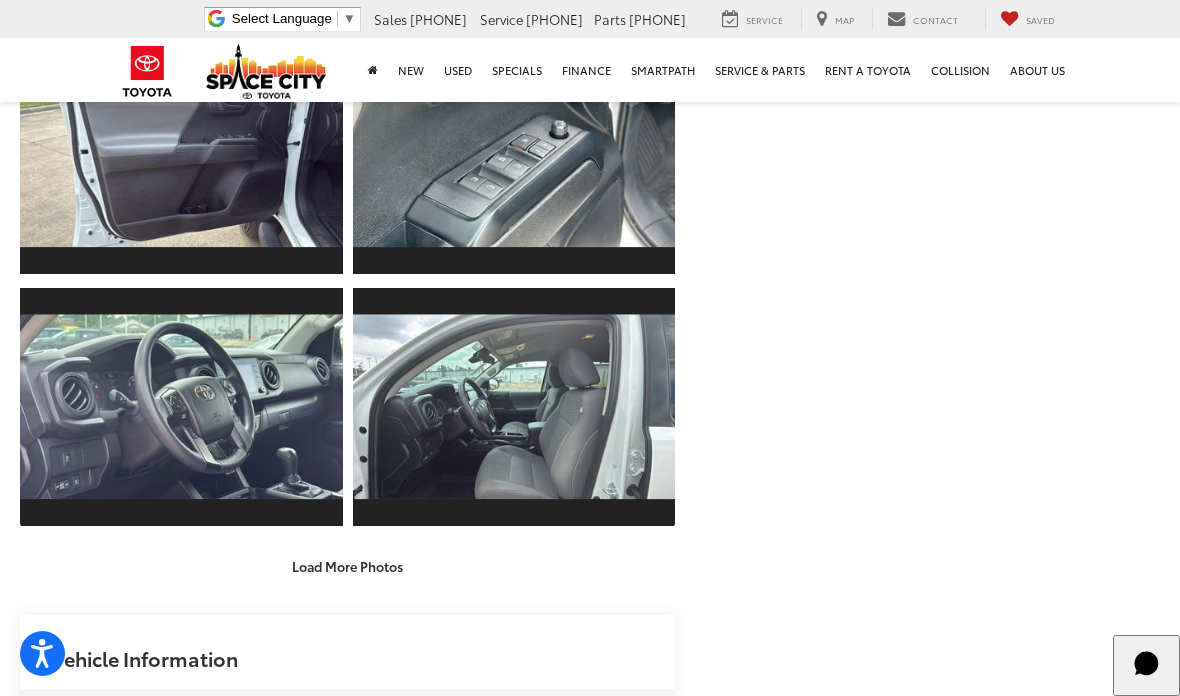 click on "Load More Photos" at bounding box center (347, 566) 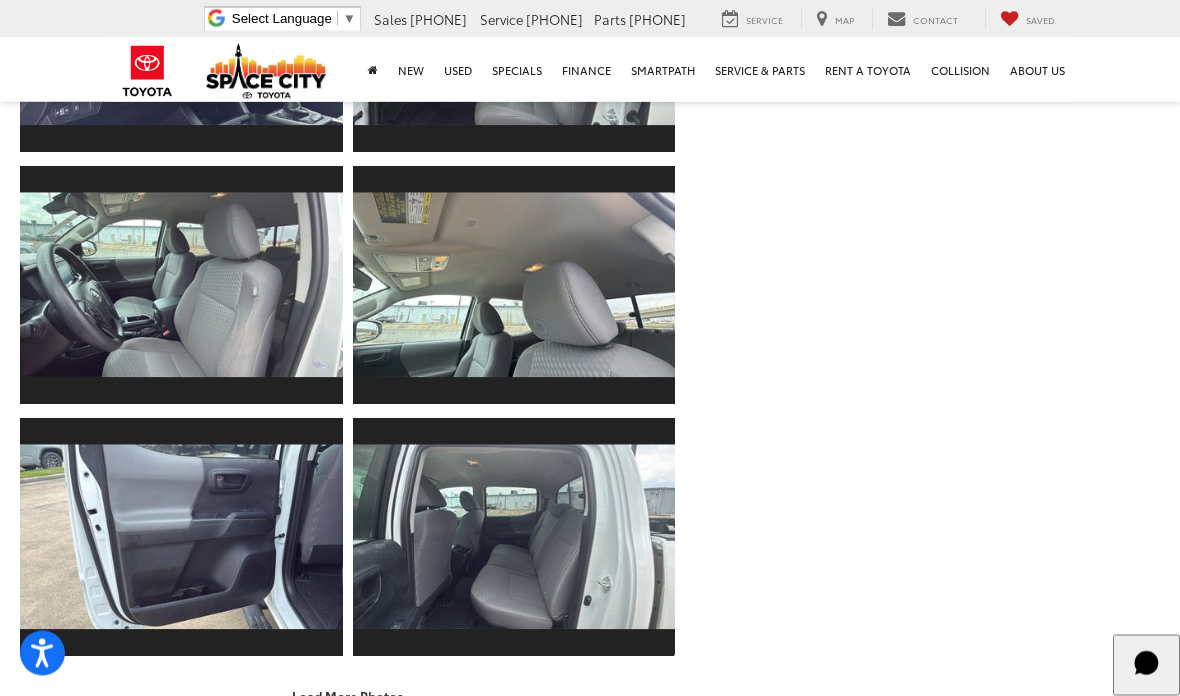 scroll, scrollTop: 1568, scrollLeft: 0, axis: vertical 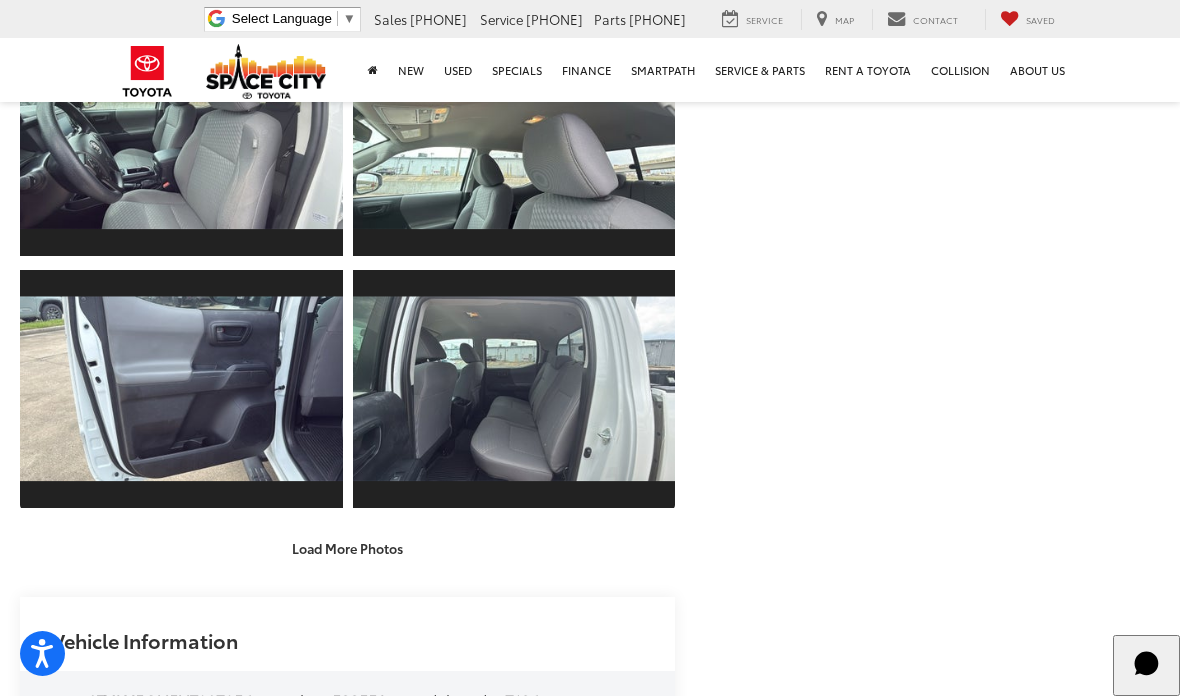 click on "Load More Photos" at bounding box center [347, 548] 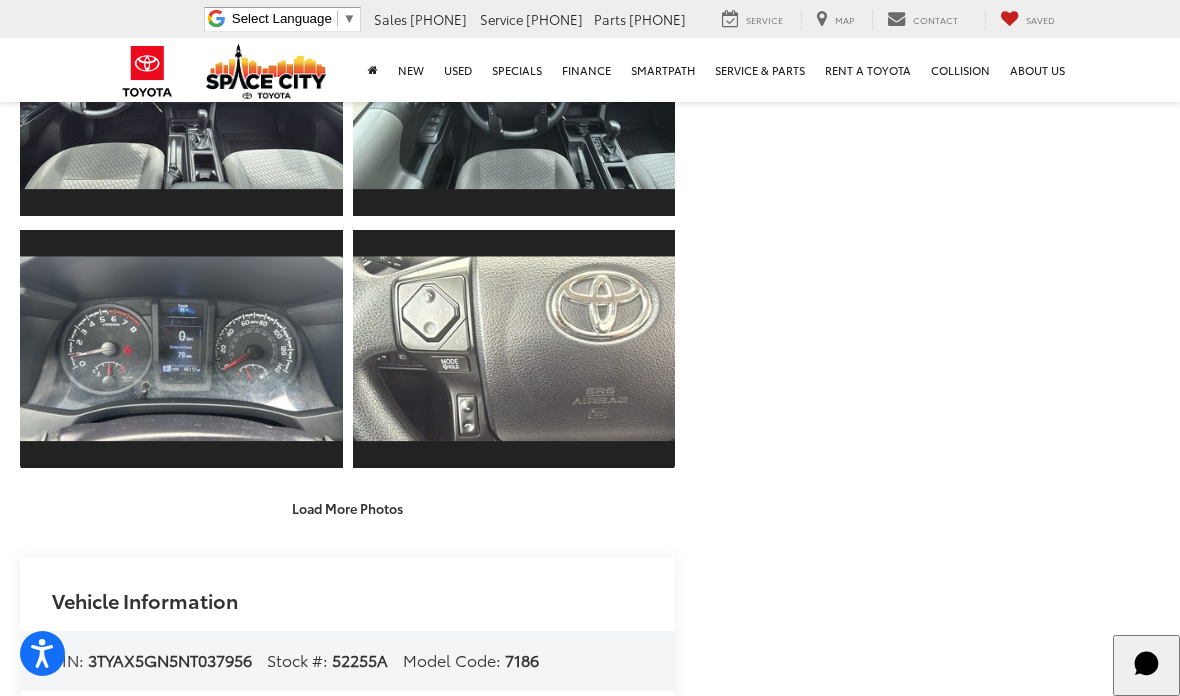 click on "Load More Photos" at bounding box center (347, 508) 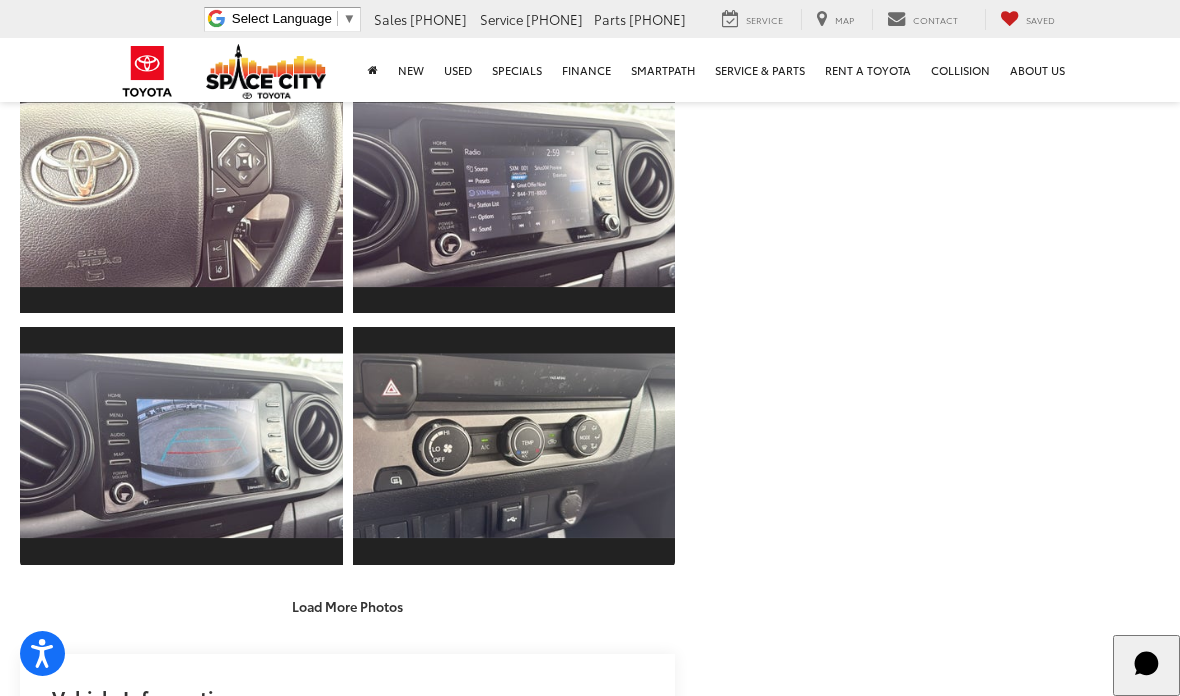 scroll, scrollTop: 2552, scrollLeft: 0, axis: vertical 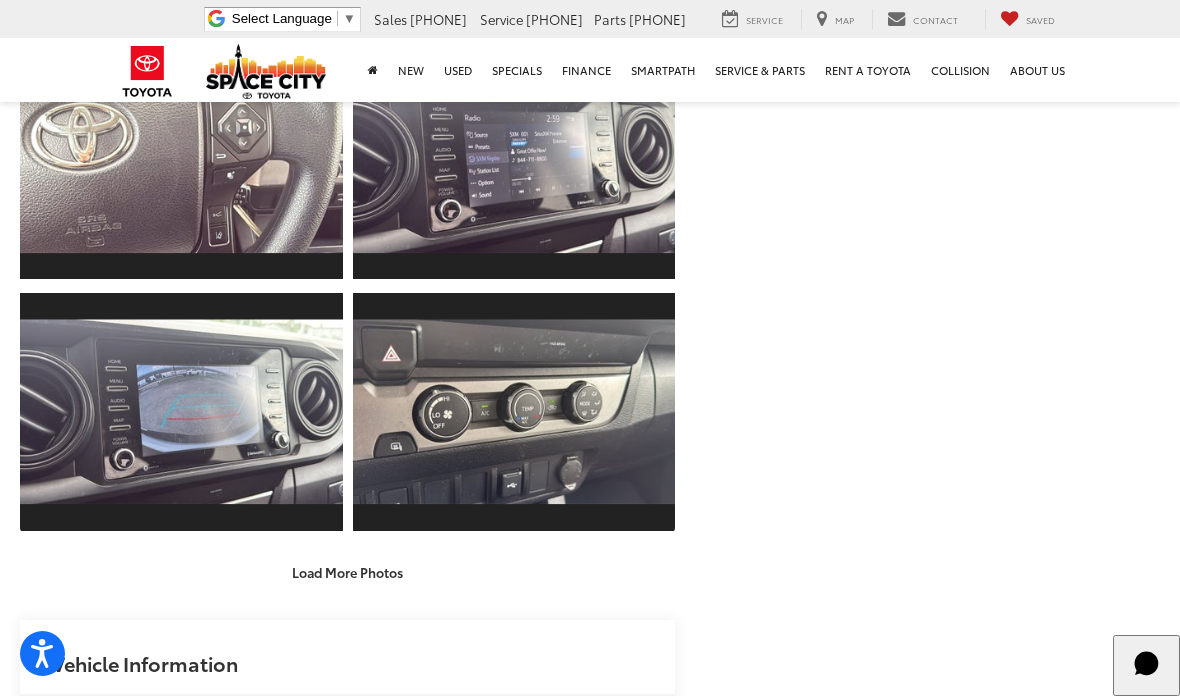click on "Load More Photos" at bounding box center (347, 571) 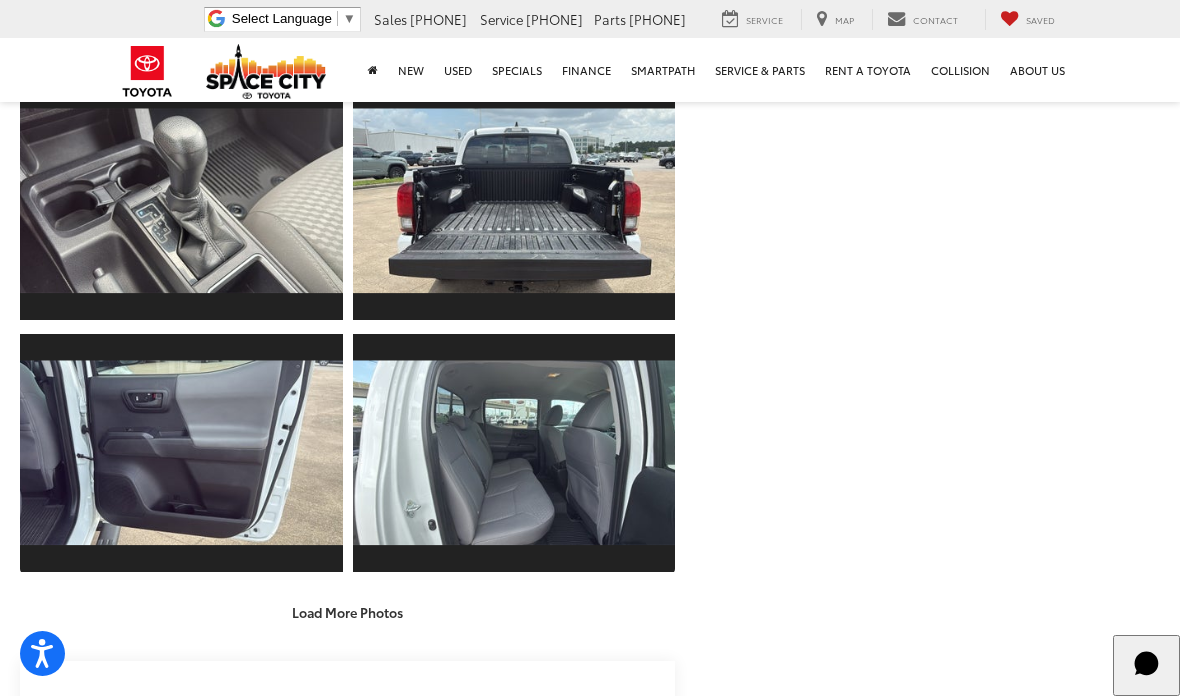 scroll, scrollTop: 3076, scrollLeft: 0, axis: vertical 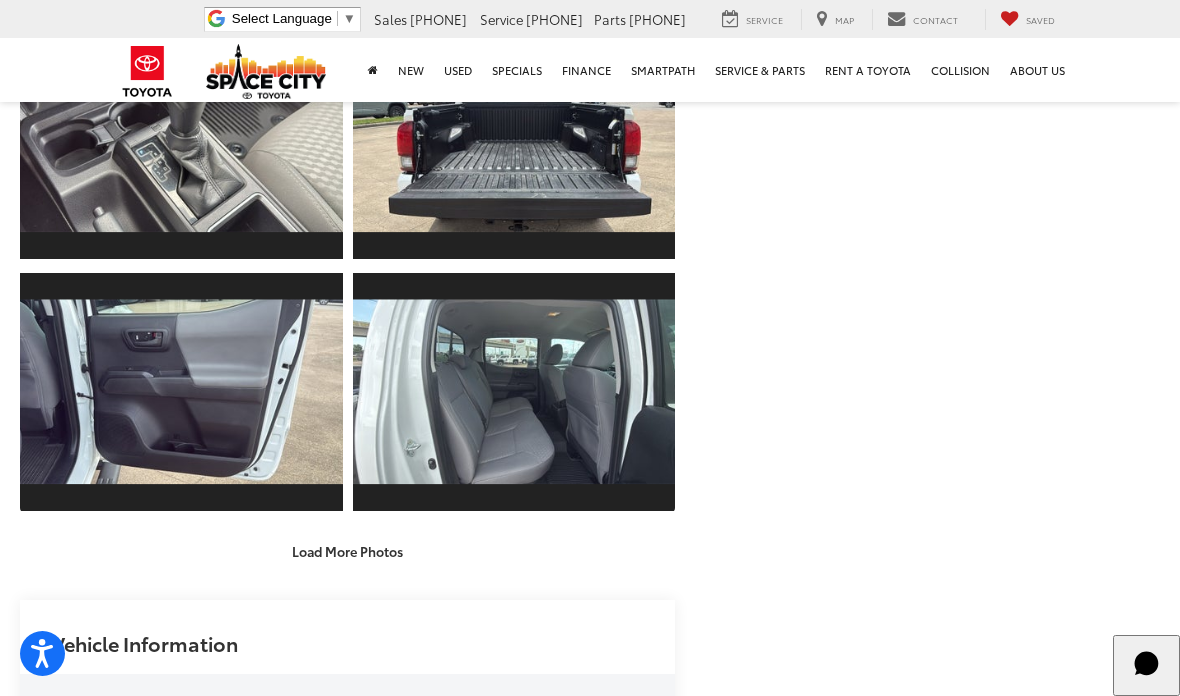 click on "Load More Photos" at bounding box center (347, 551) 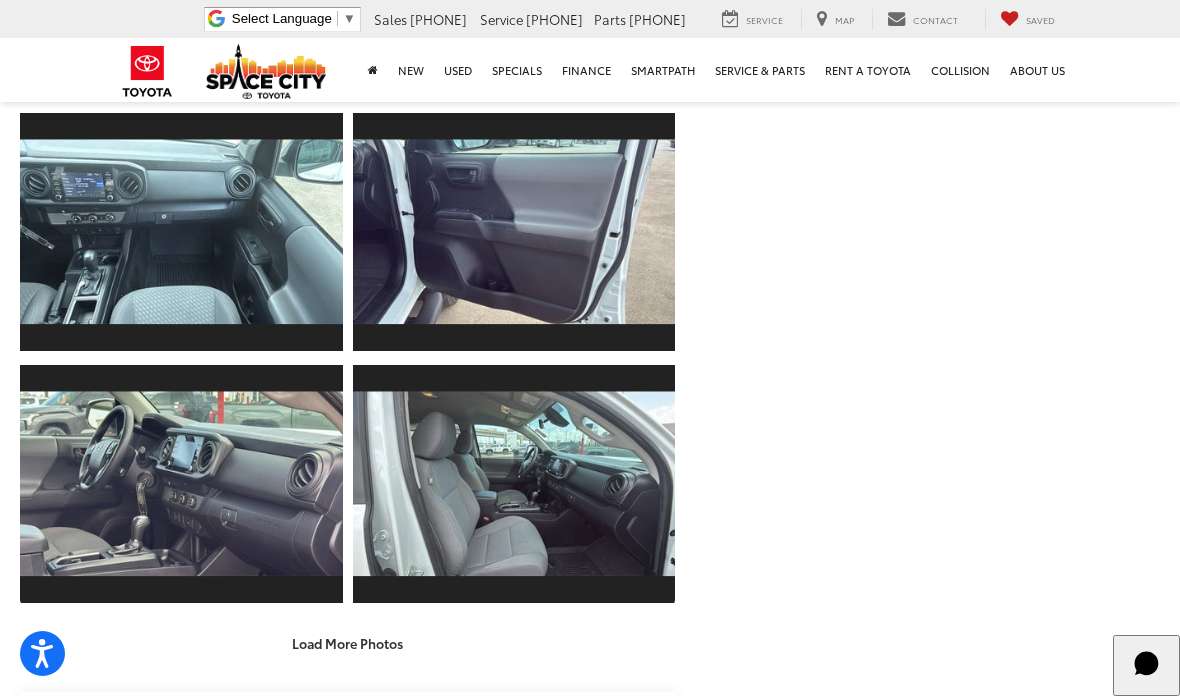 scroll, scrollTop: 3583, scrollLeft: 0, axis: vertical 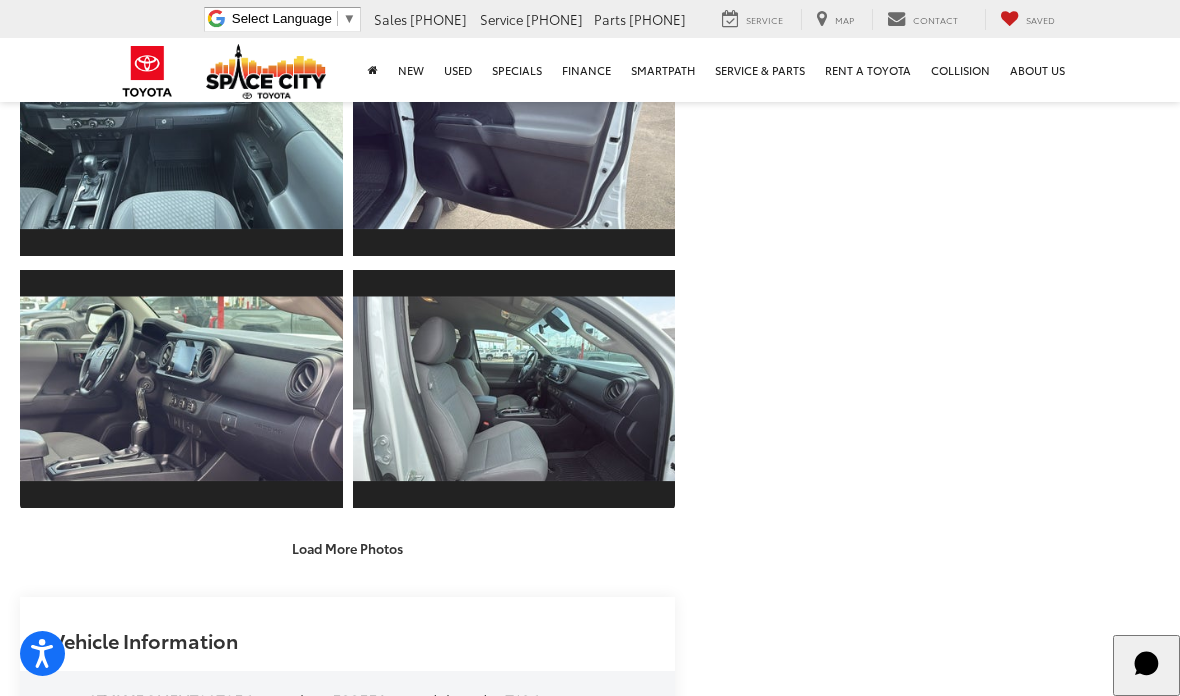 click on "Space City Toyota
Used Vehicles
2022
Toyota
TACOMA SR
SR
Confirm Availability
Photos
1
/
35
Load More Photos" at bounding box center [590, 2584] 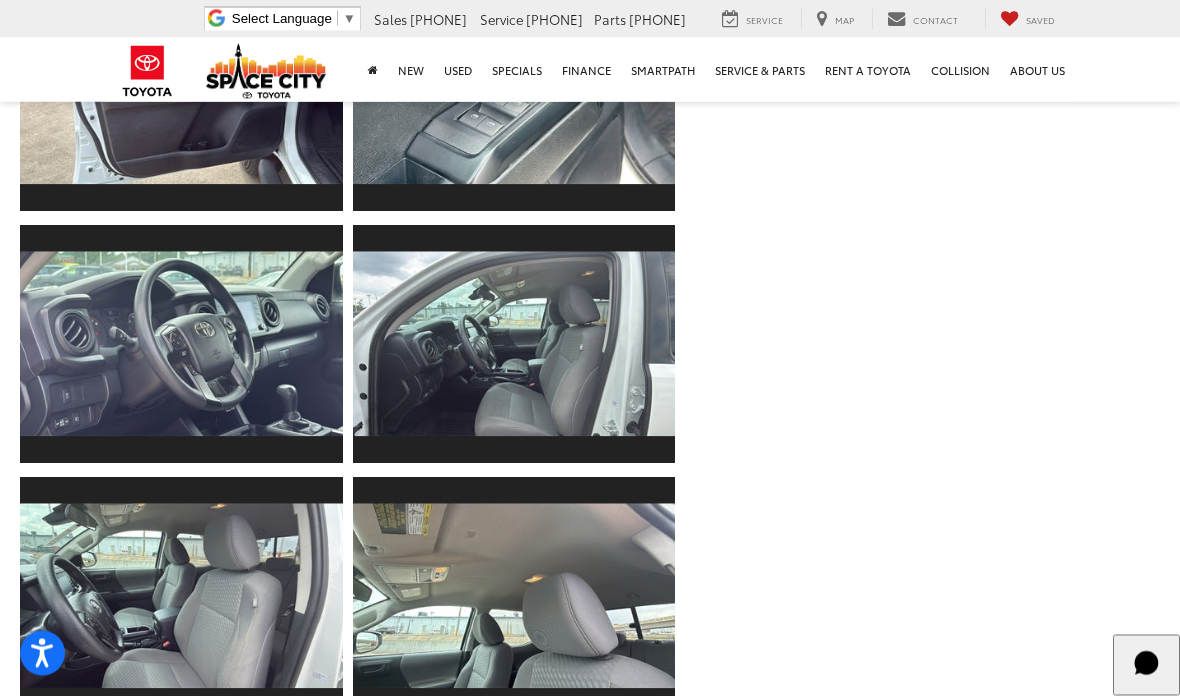 scroll, scrollTop: 1113, scrollLeft: 0, axis: vertical 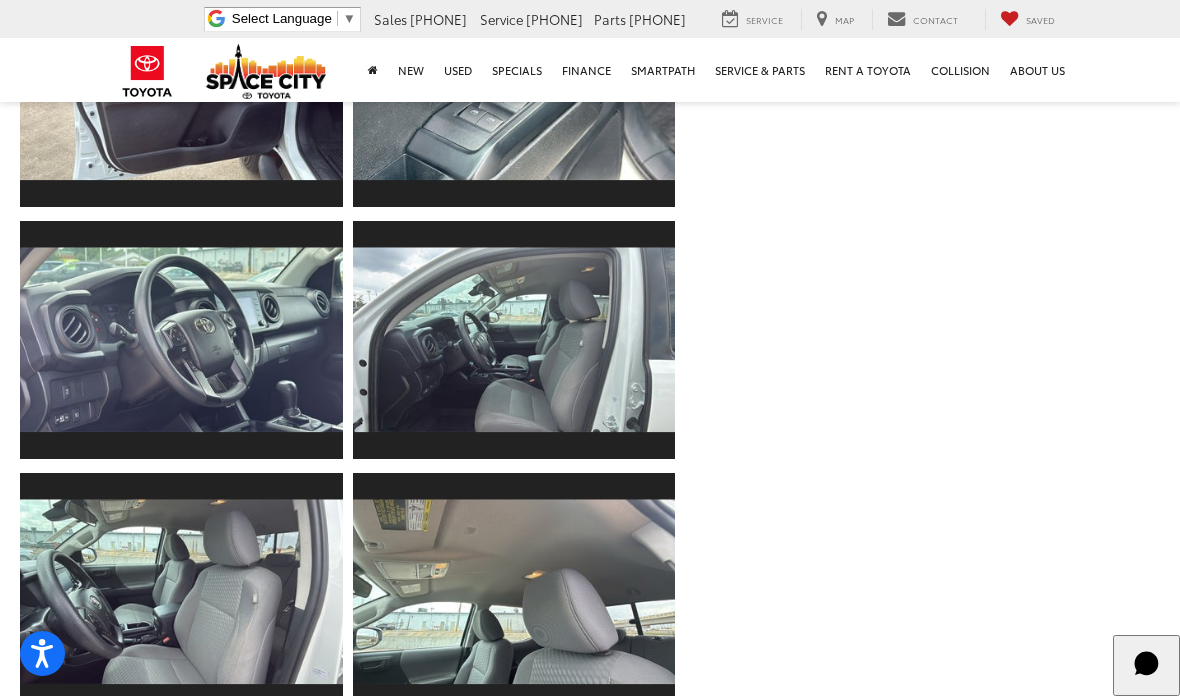 click at bounding box center (181, 592) 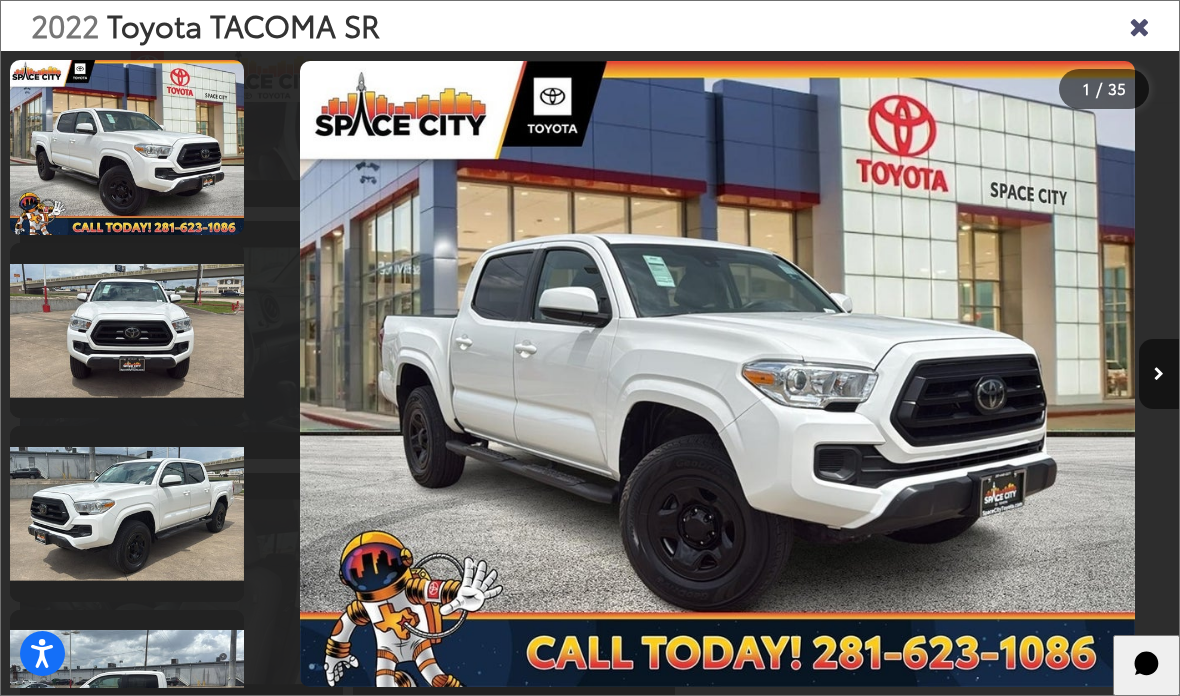 scroll, scrollTop: 1967, scrollLeft: 0, axis: vertical 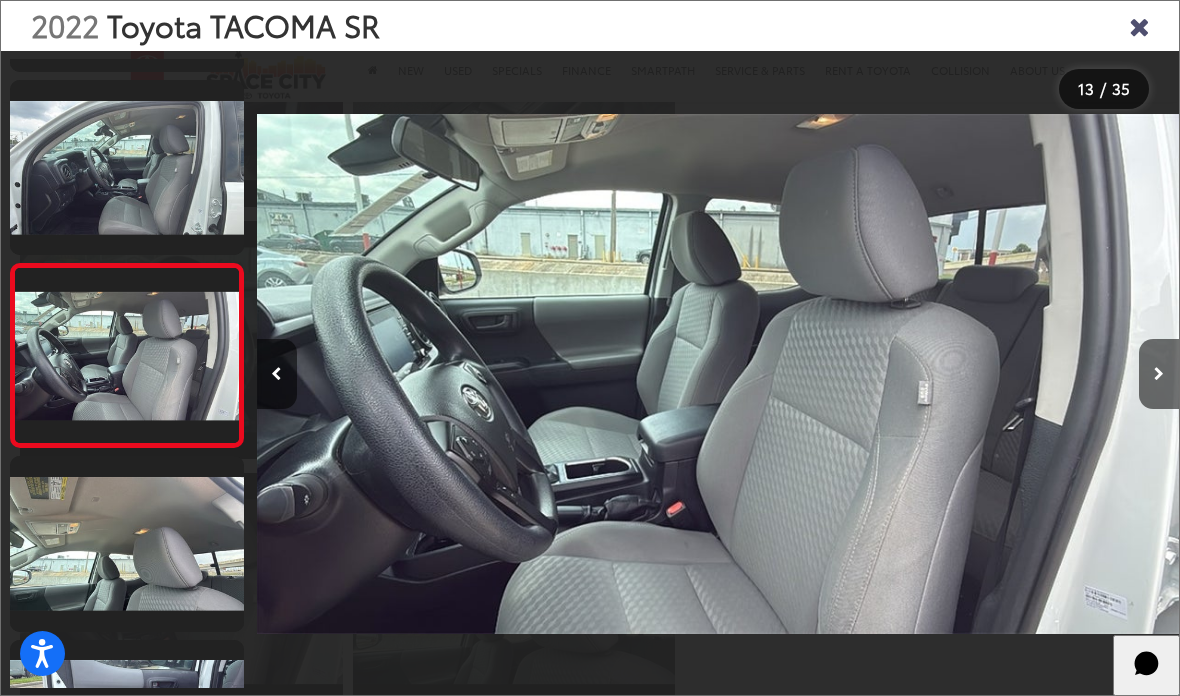 click at bounding box center [127, 543] 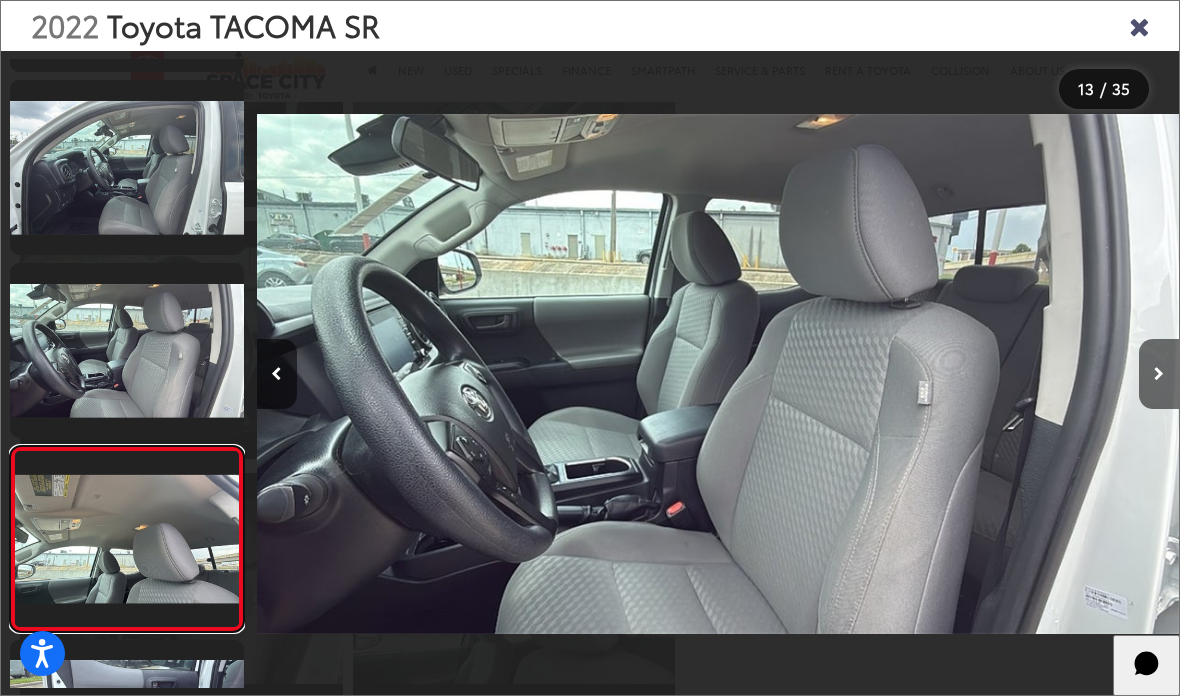 scroll, scrollTop: 0, scrollLeft: 11439, axis: horizontal 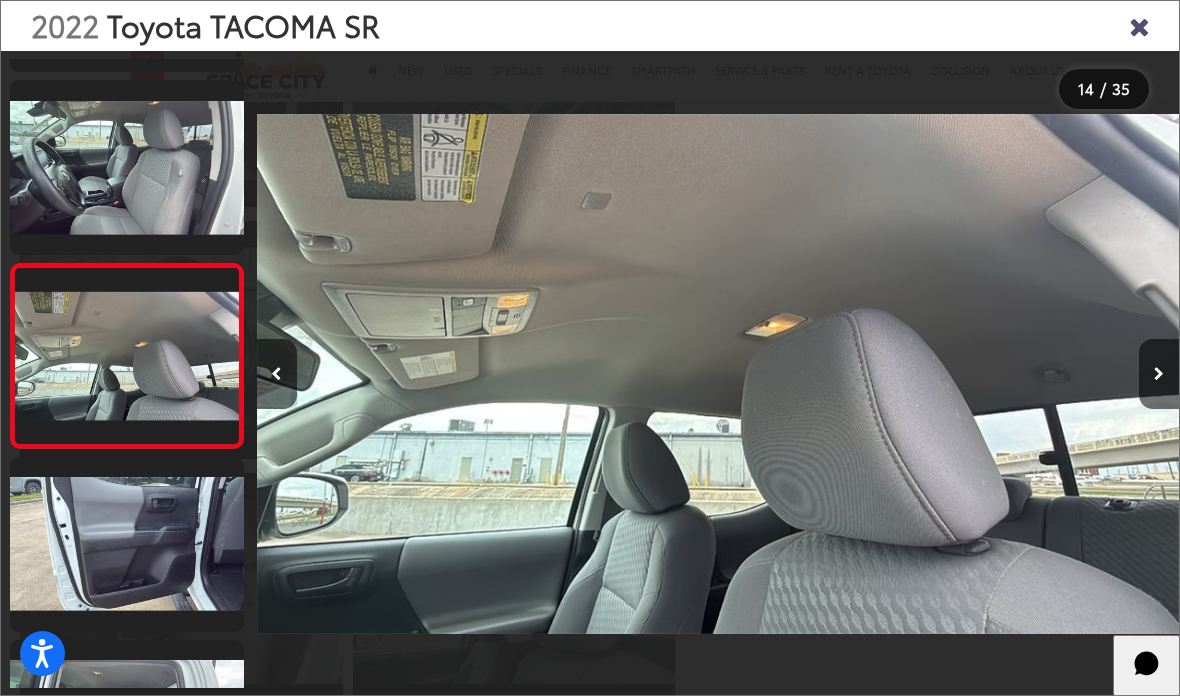 click at bounding box center [1139, 25] 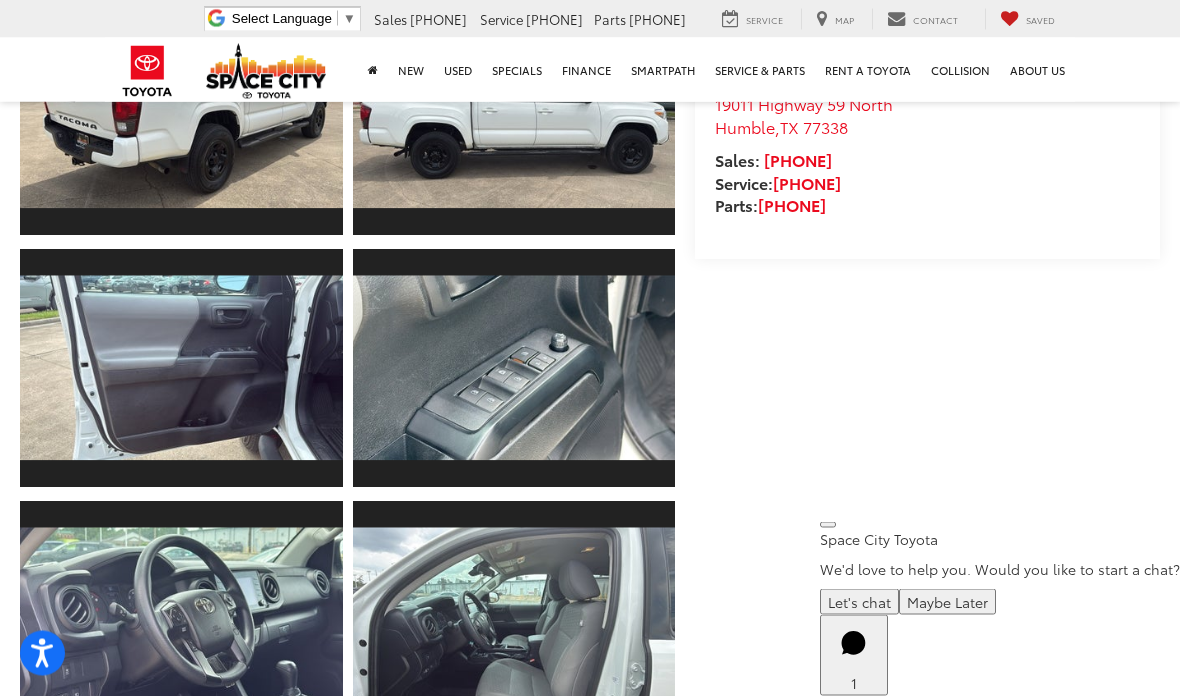 scroll, scrollTop: 0, scrollLeft: 0, axis: both 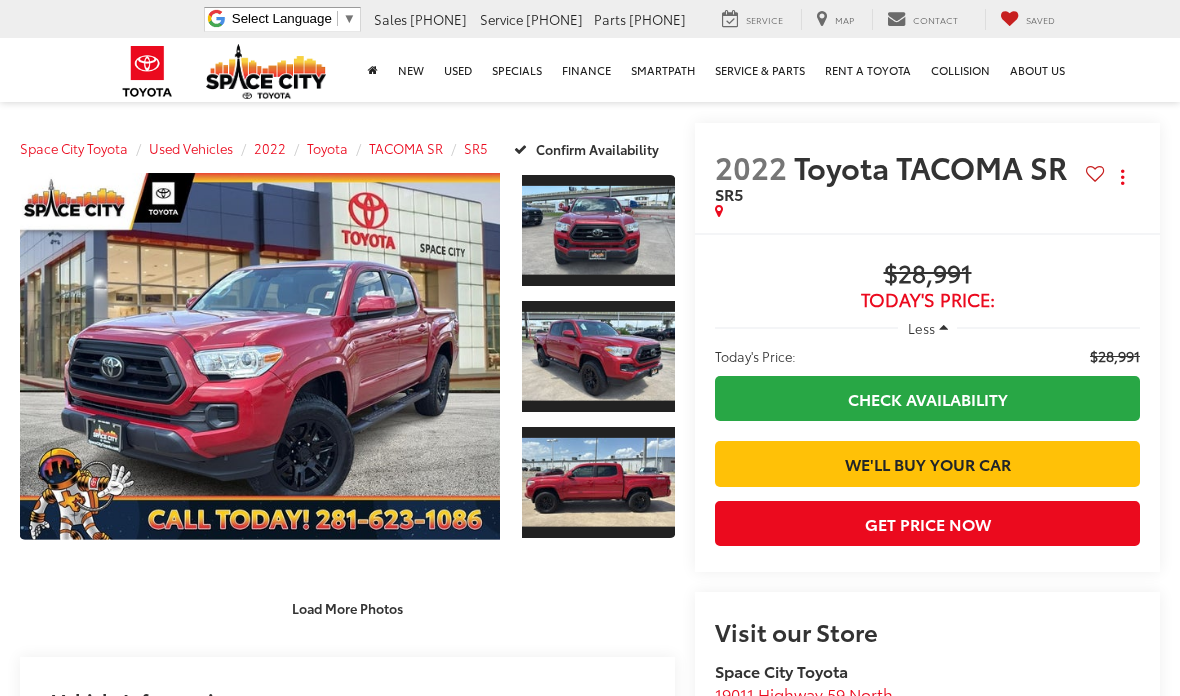 click on "Load More Photos" at bounding box center [347, 608] 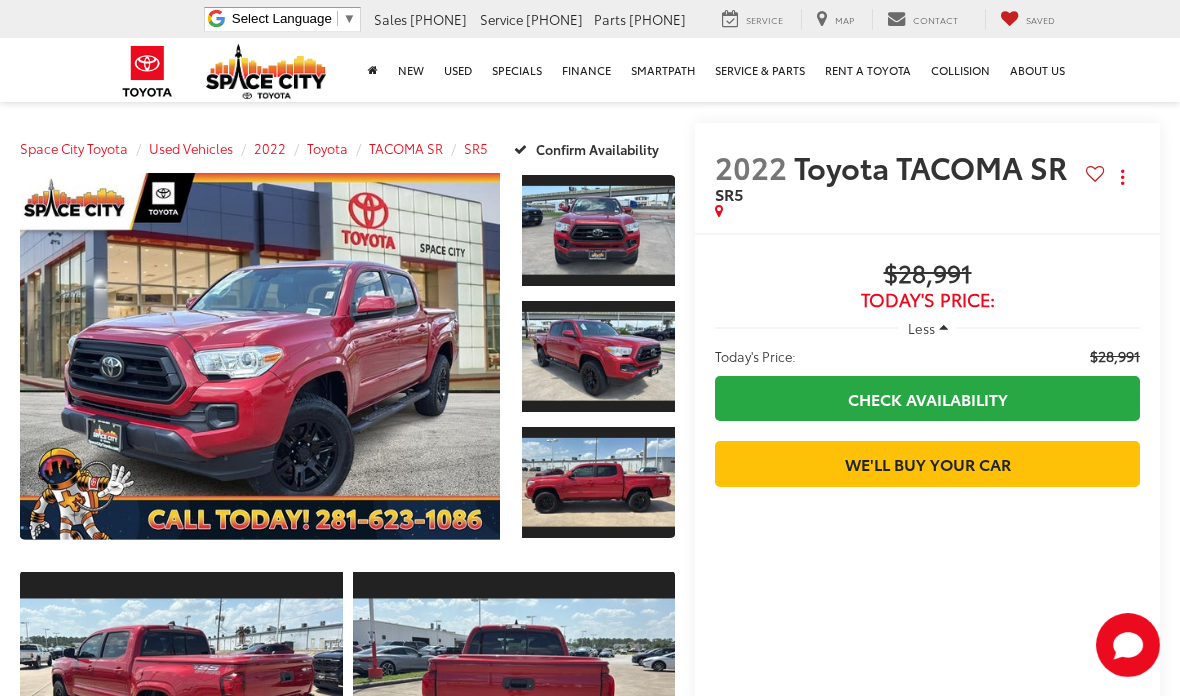 scroll, scrollTop: 7, scrollLeft: 0, axis: vertical 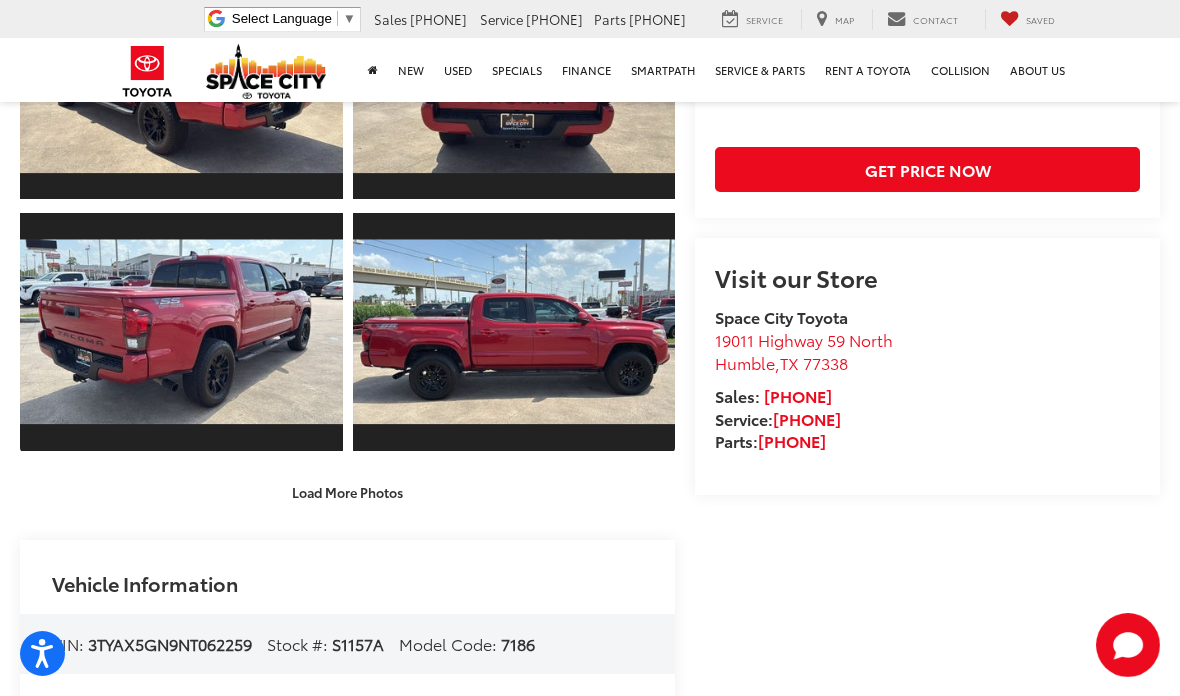 click on "Load More Photos" at bounding box center (347, 491) 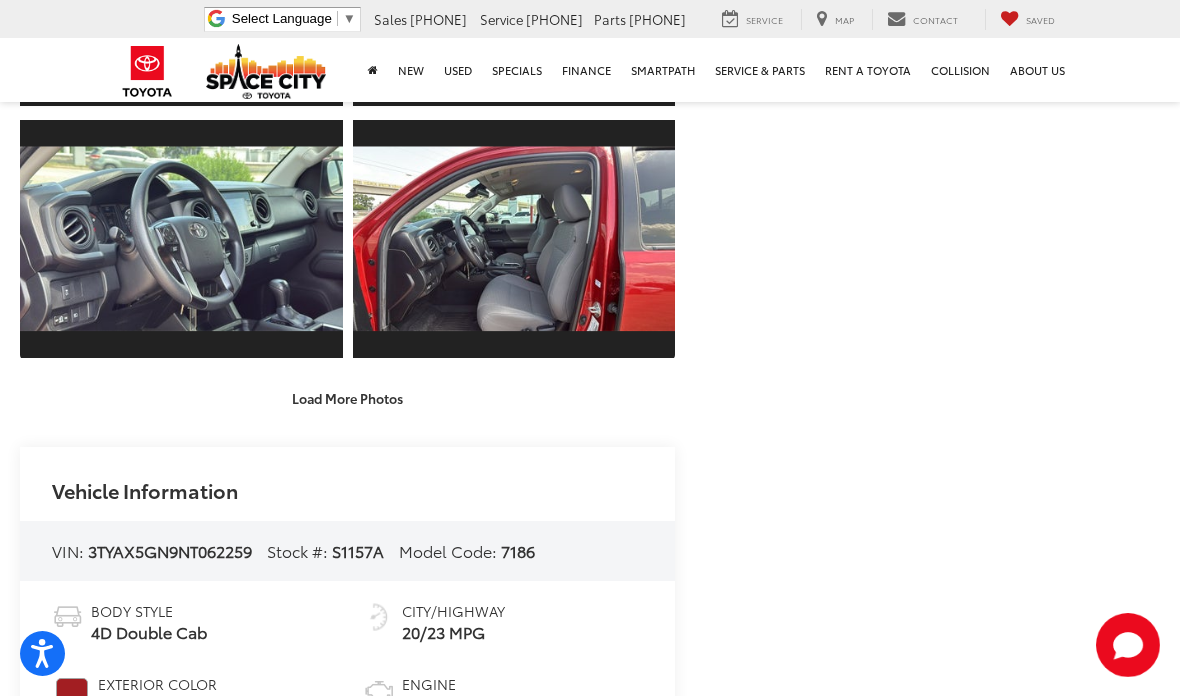 scroll, scrollTop: 1219, scrollLeft: 0, axis: vertical 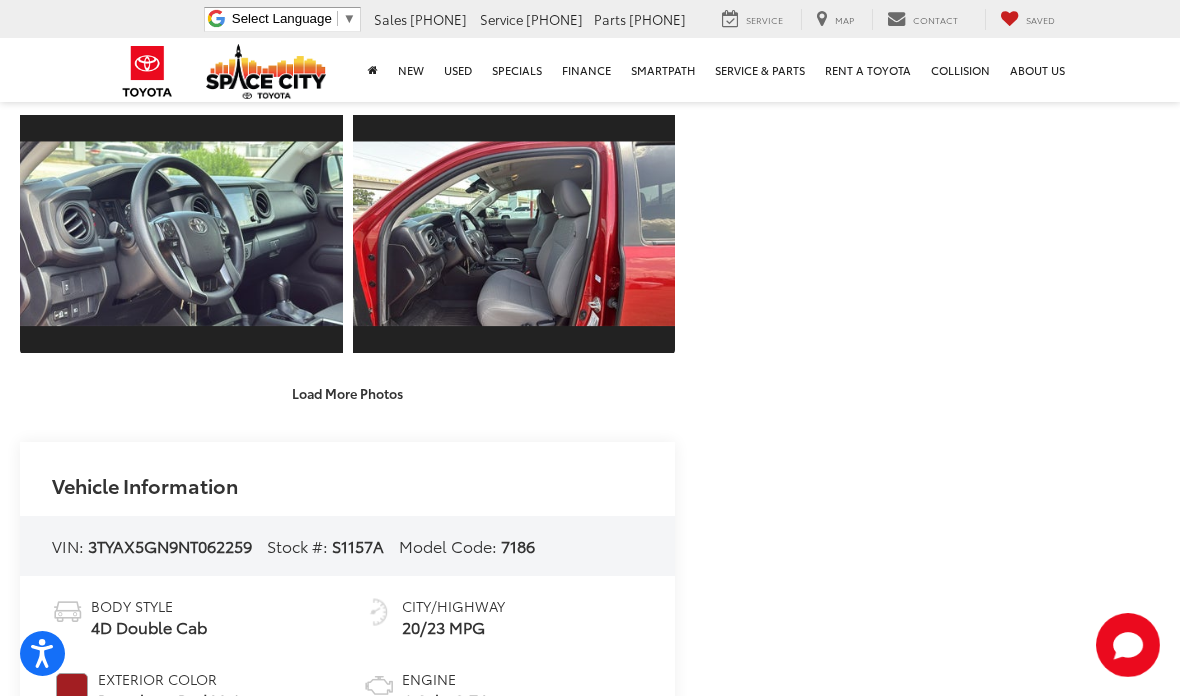 click on "Load More Photos" at bounding box center [347, 393] 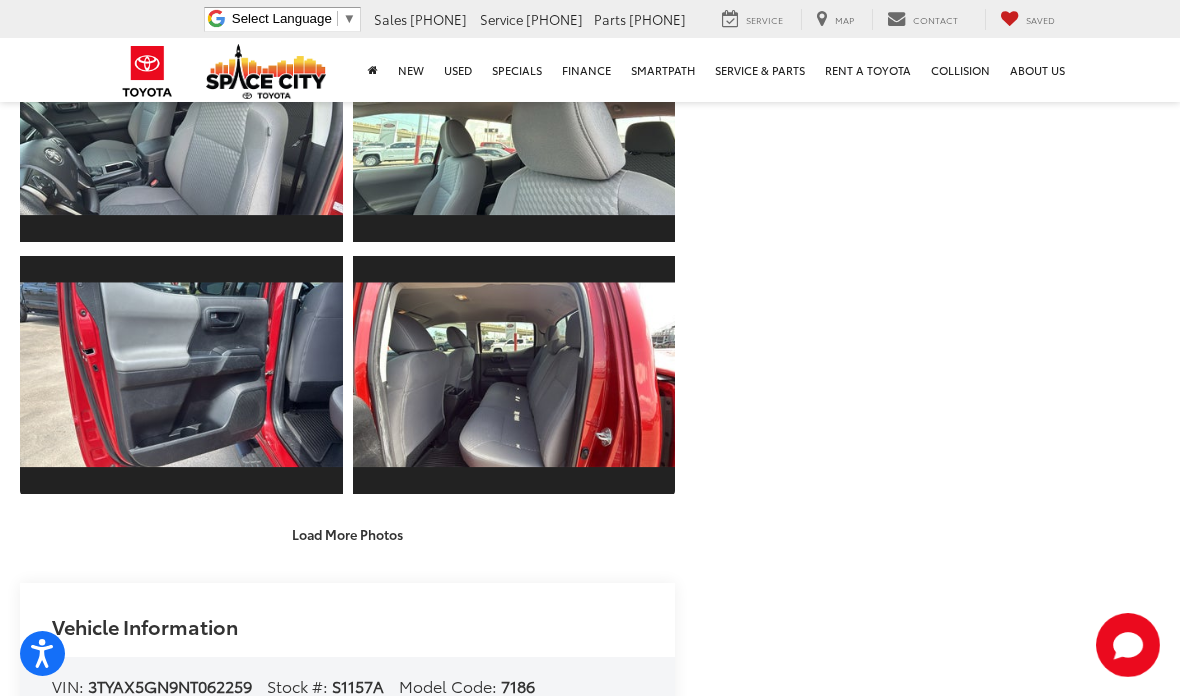 click on "Load More Photos" at bounding box center [347, 534] 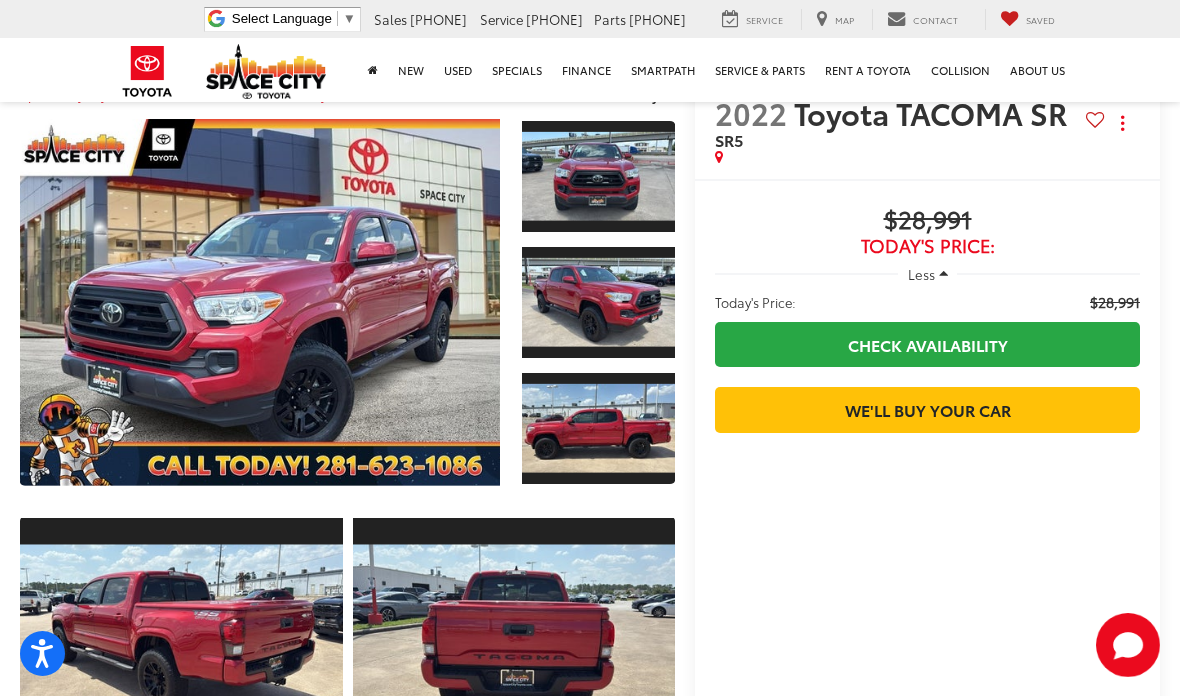 scroll, scrollTop: 0, scrollLeft: 0, axis: both 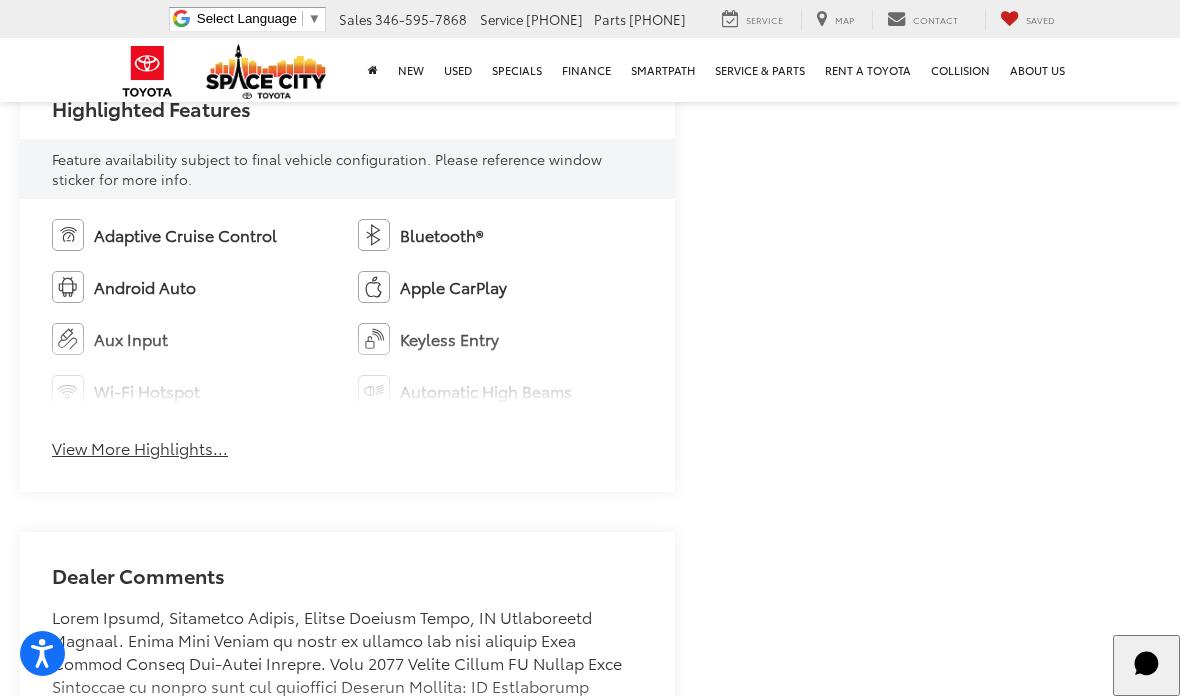 click on "View More Highlights..." at bounding box center (140, 448) 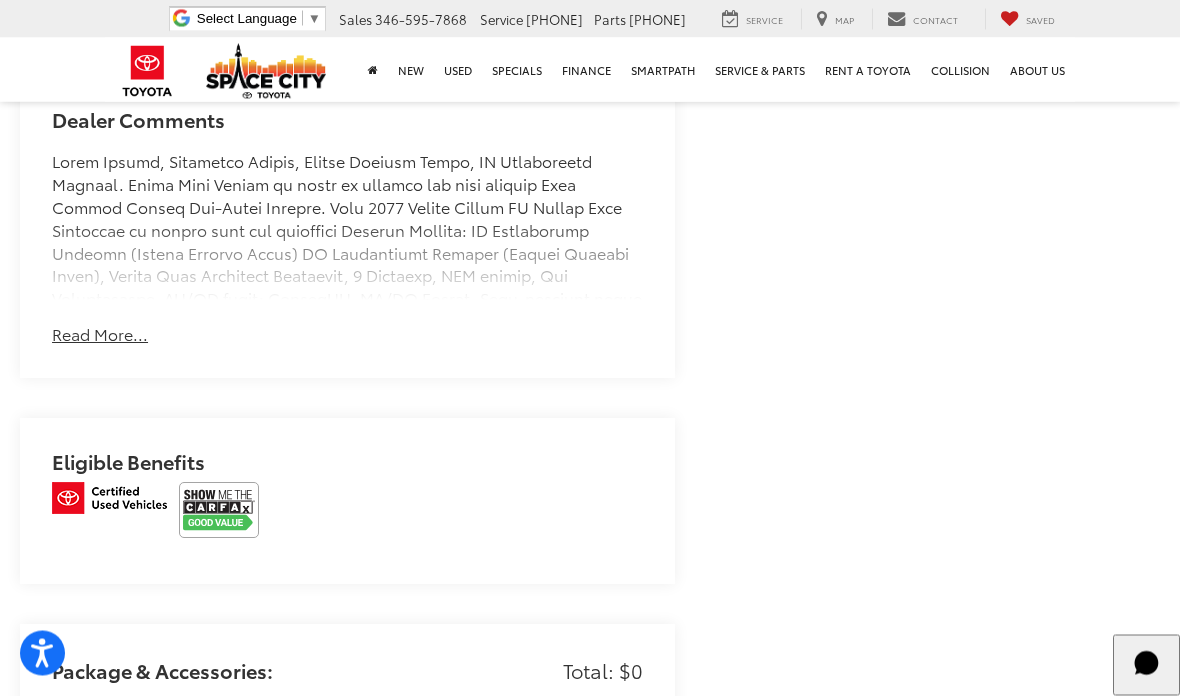 scroll, scrollTop: 1708, scrollLeft: 0, axis: vertical 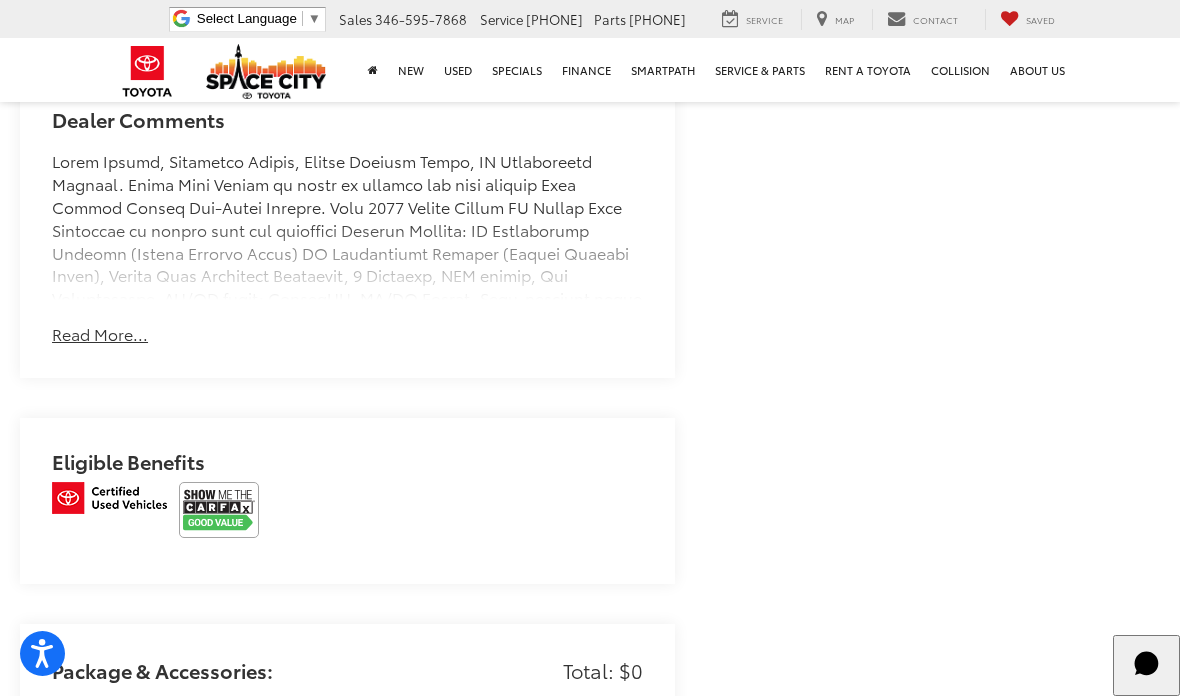 click on "Read More..." at bounding box center (100, 334) 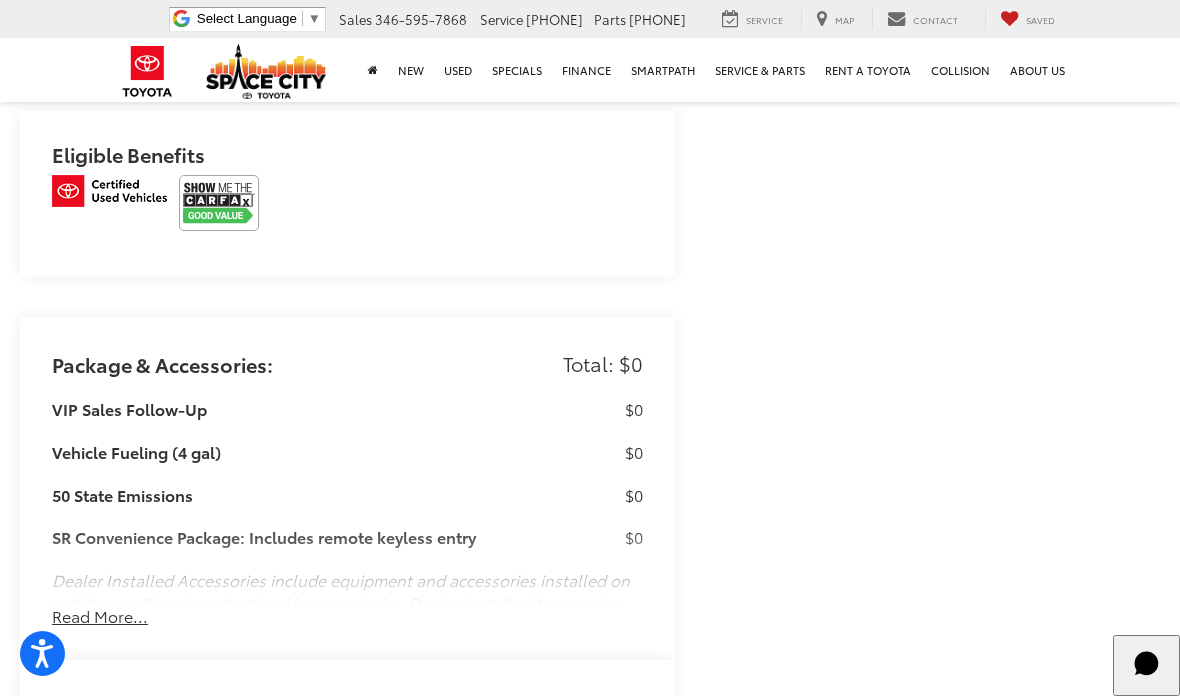 scroll, scrollTop: 2560, scrollLeft: 0, axis: vertical 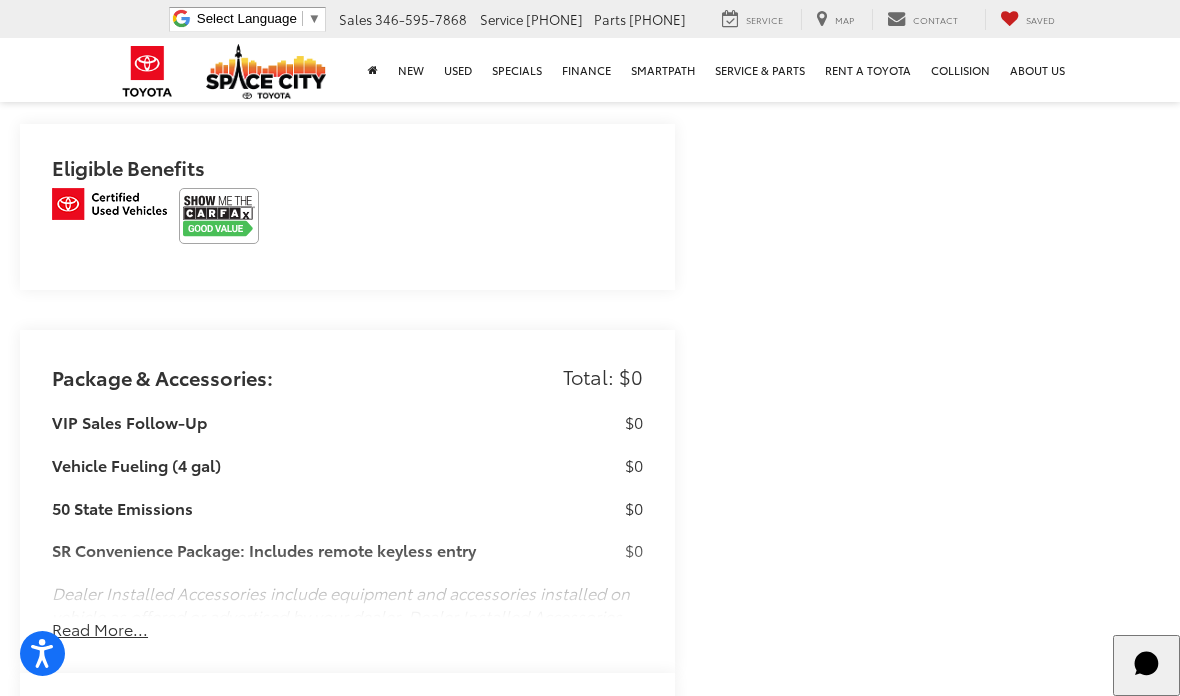click on "Read More..." at bounding box center (100, 629) 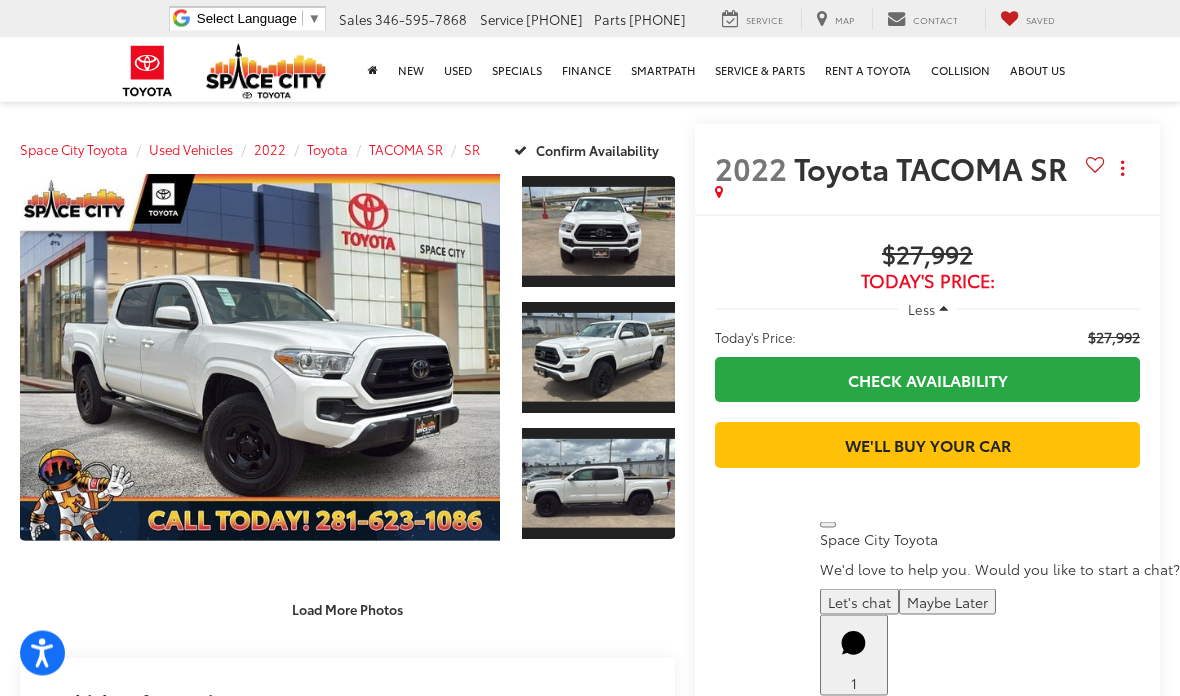 scroll, scrollTop: 0, scrollLeft: 0, axis: both 